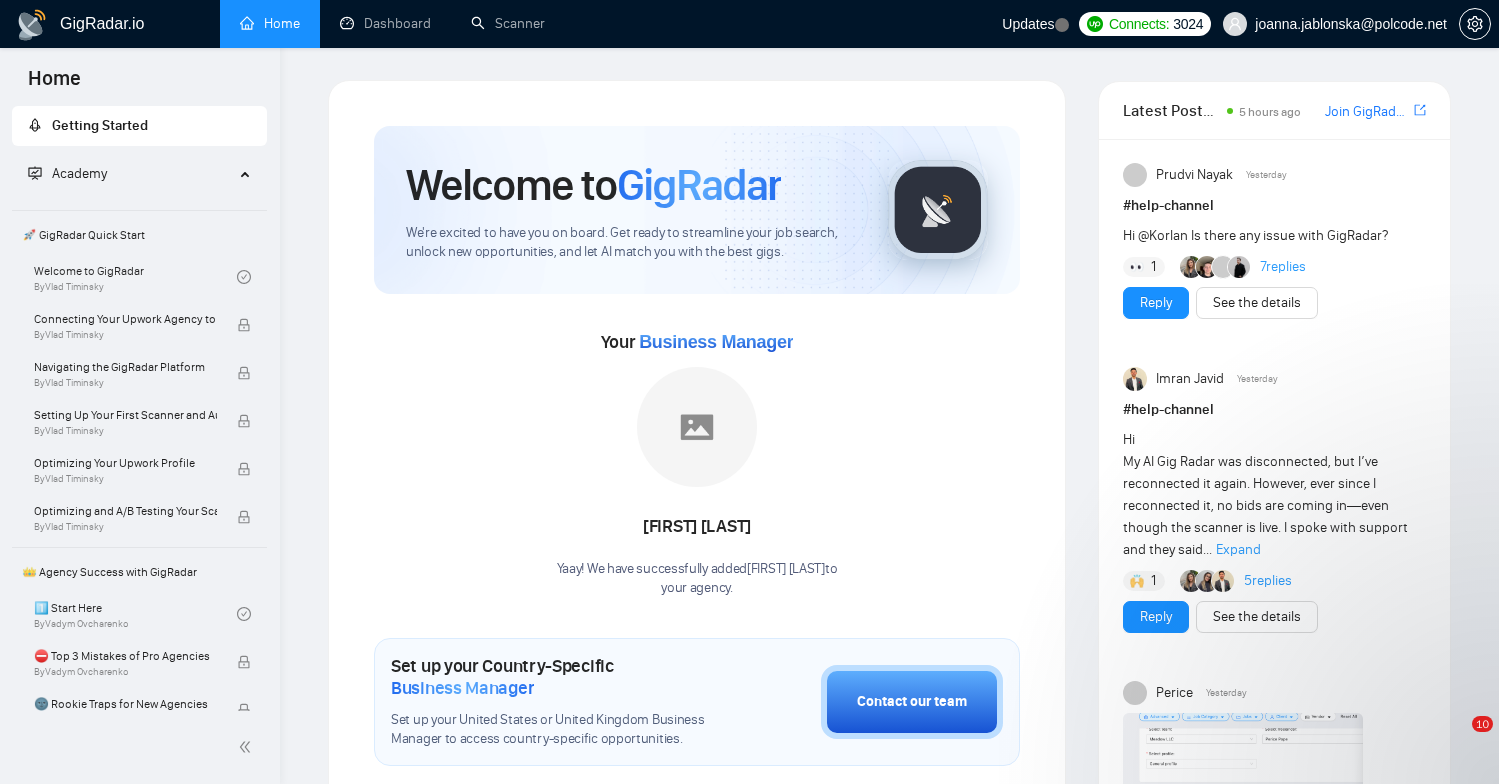 scroll, scrollTop: 0, scrollLeft: 0, axis: both 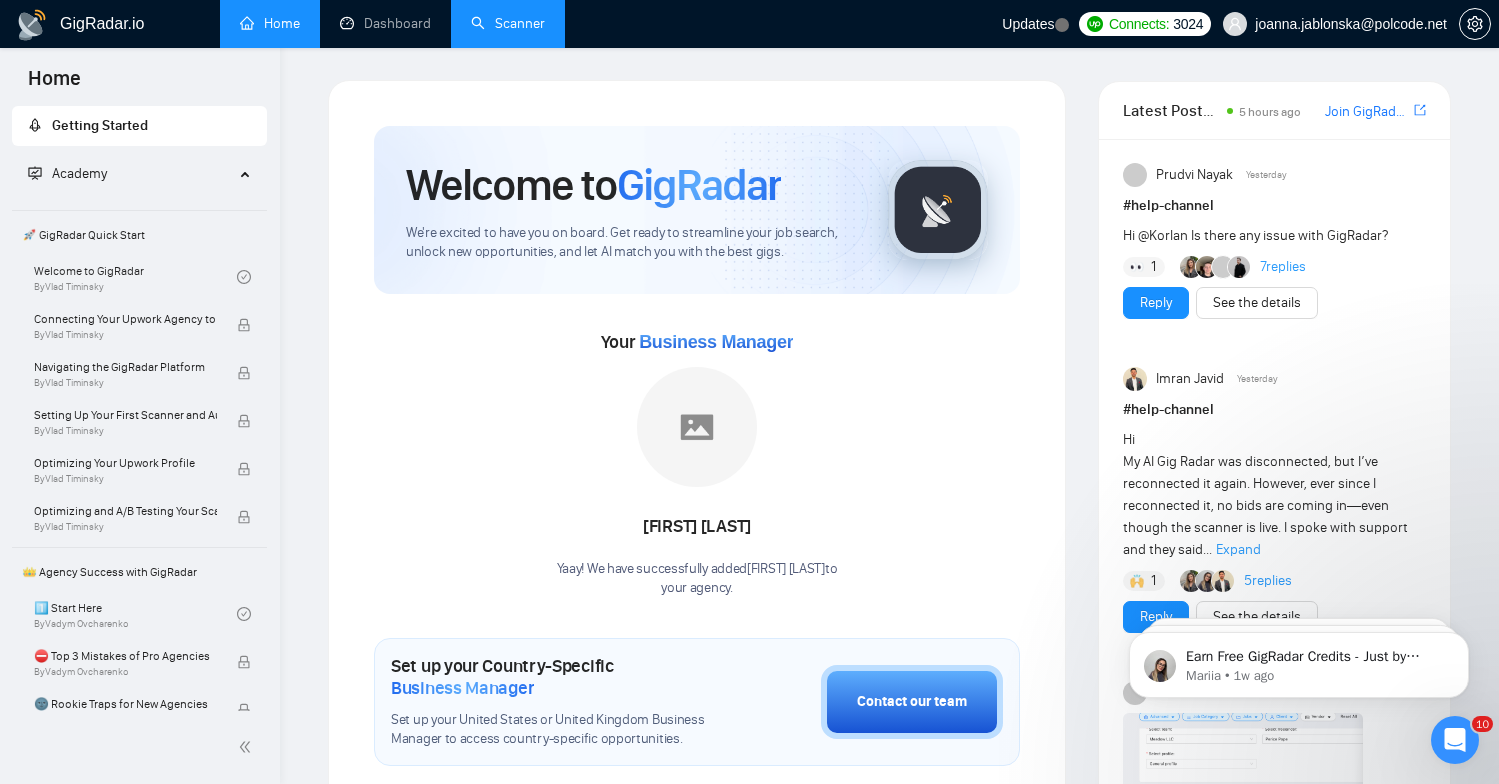 click on "Scanner" at bounding box center [508, 23] 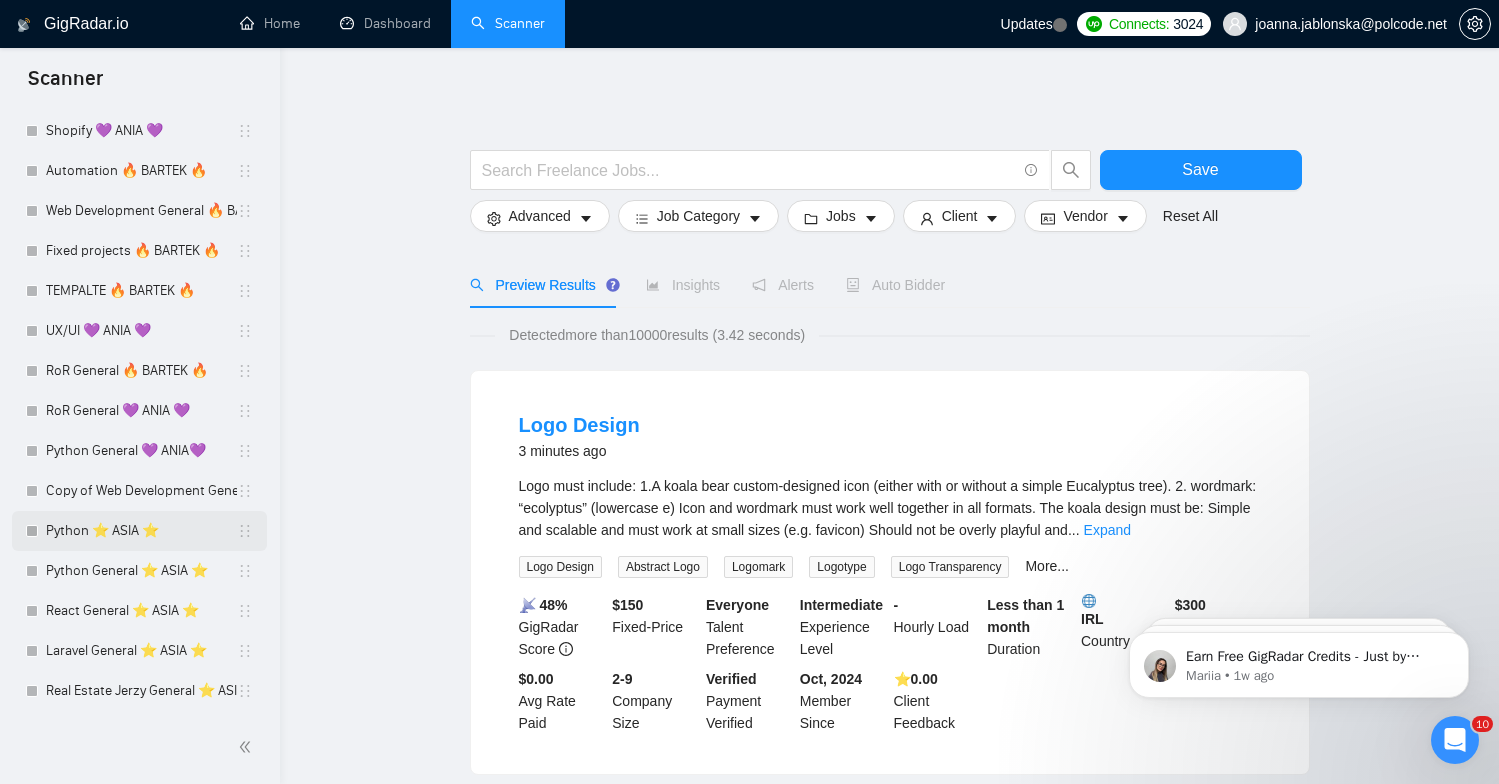 scroll, scrollTop: 1451, scrollLeft: 0, axis: vertical 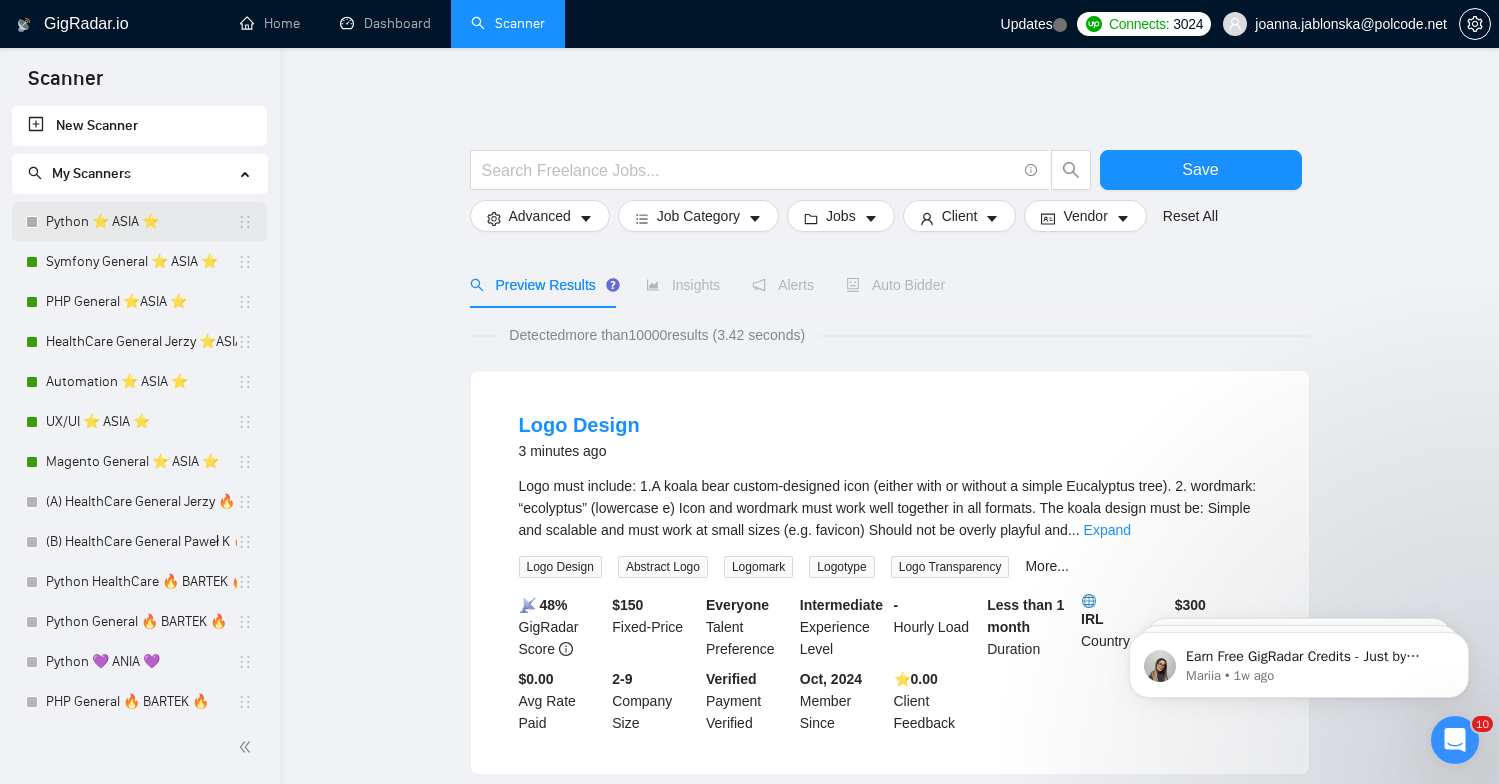 click at bounding box center [32, 222] 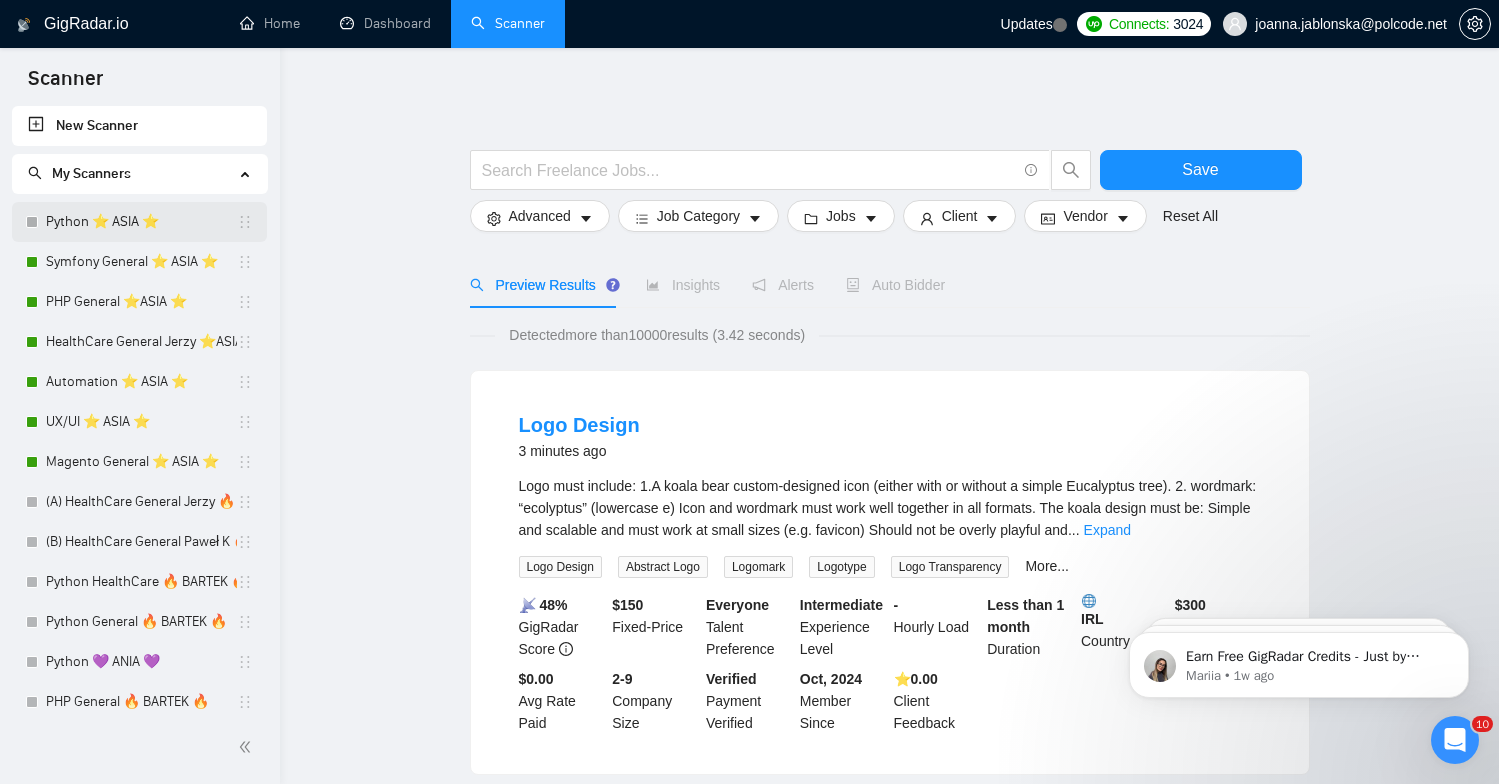 click on "Python  ⭐️  ASIA ⭐️" at bounding box center (141, 222) 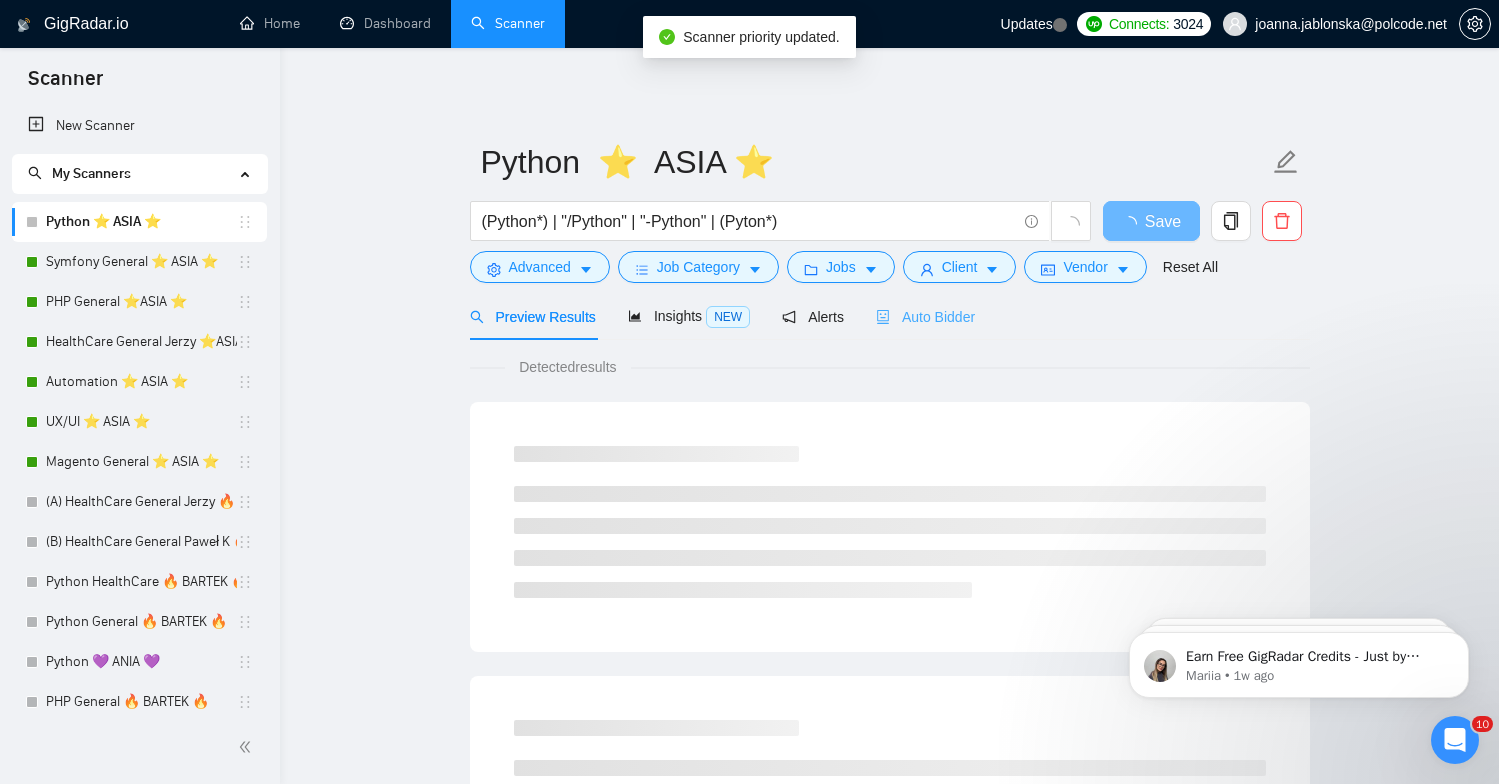 click on "Auto Bidder" at bounding box center [925, 316] 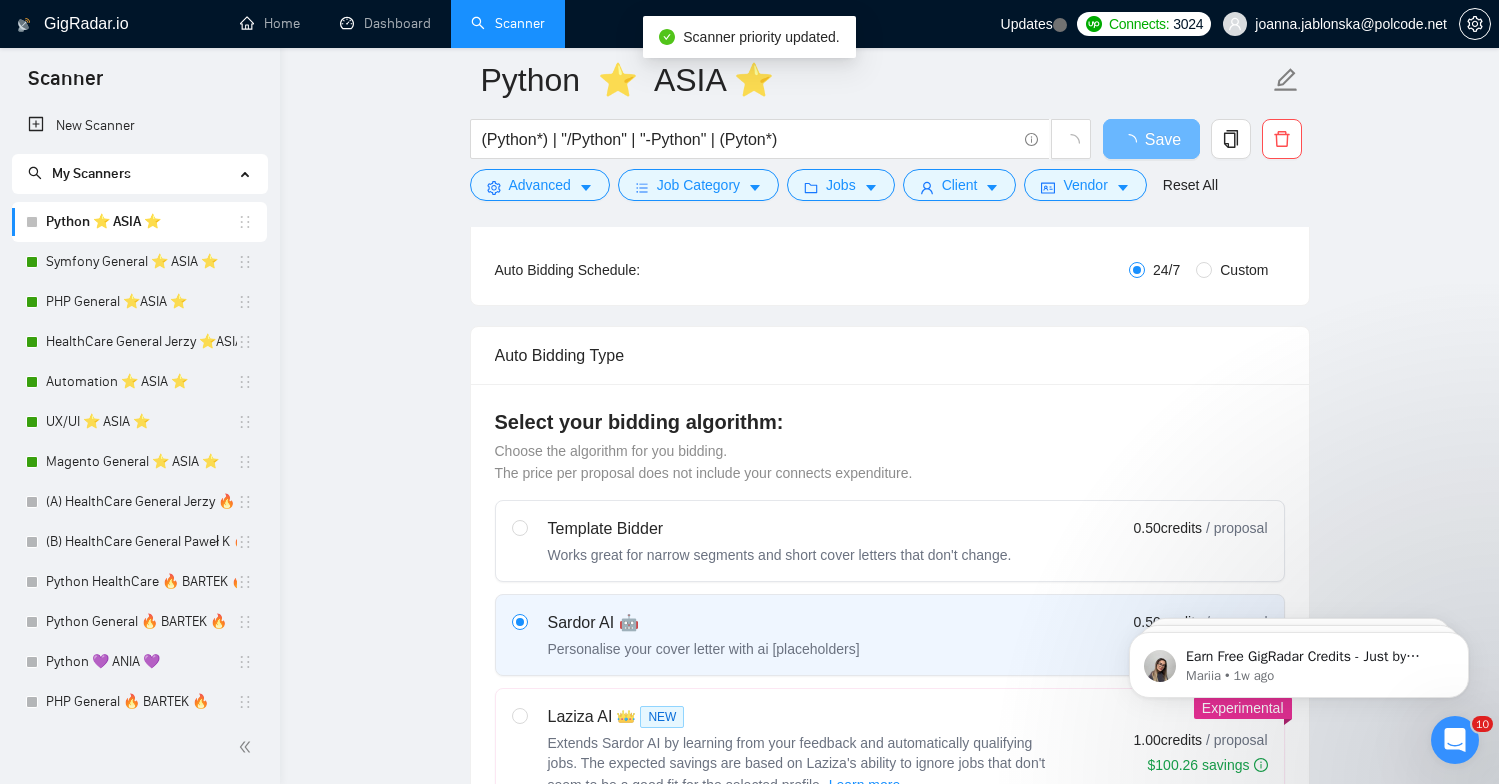 scroll, scrollTop: 126, scrollLeft: 0, axis: vertical 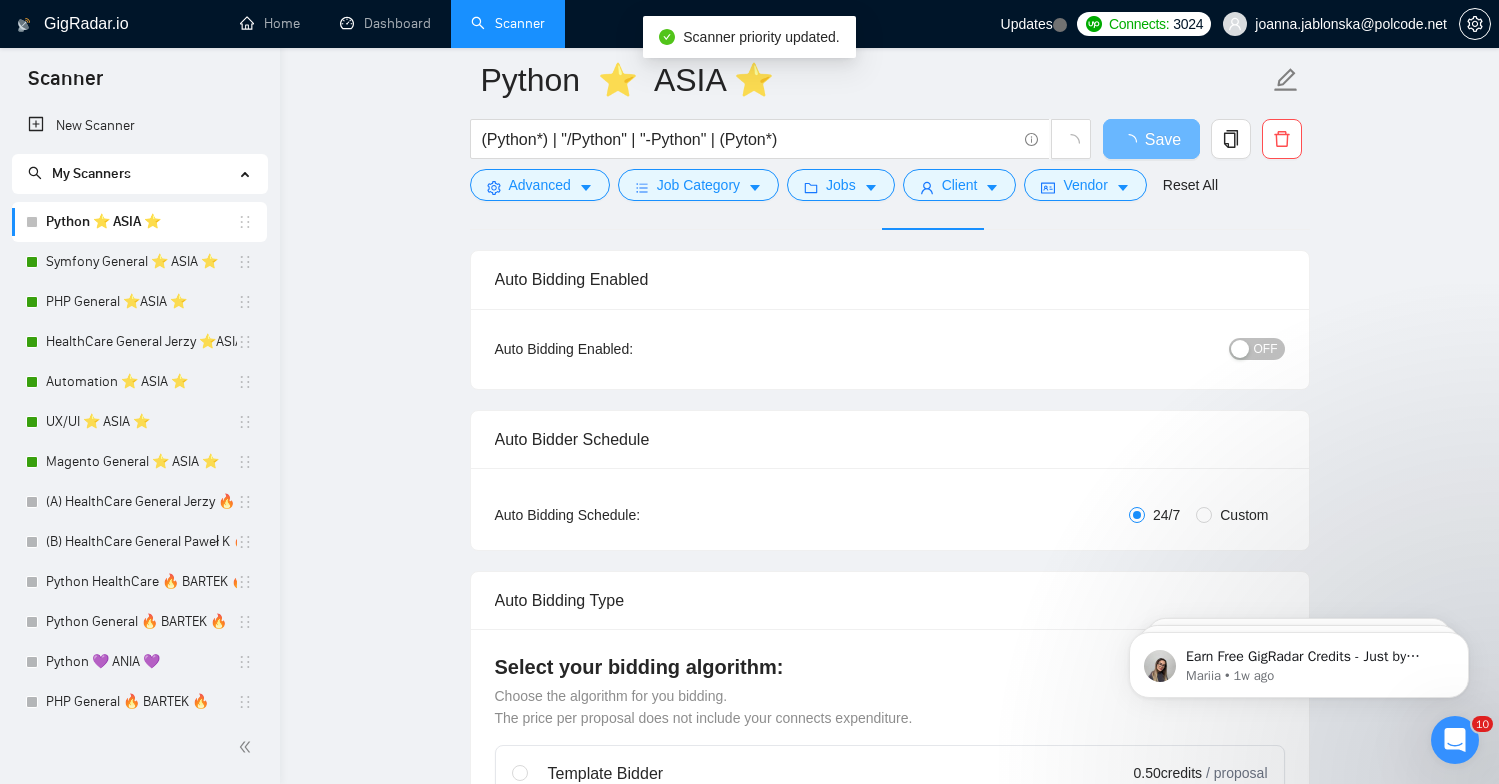 type 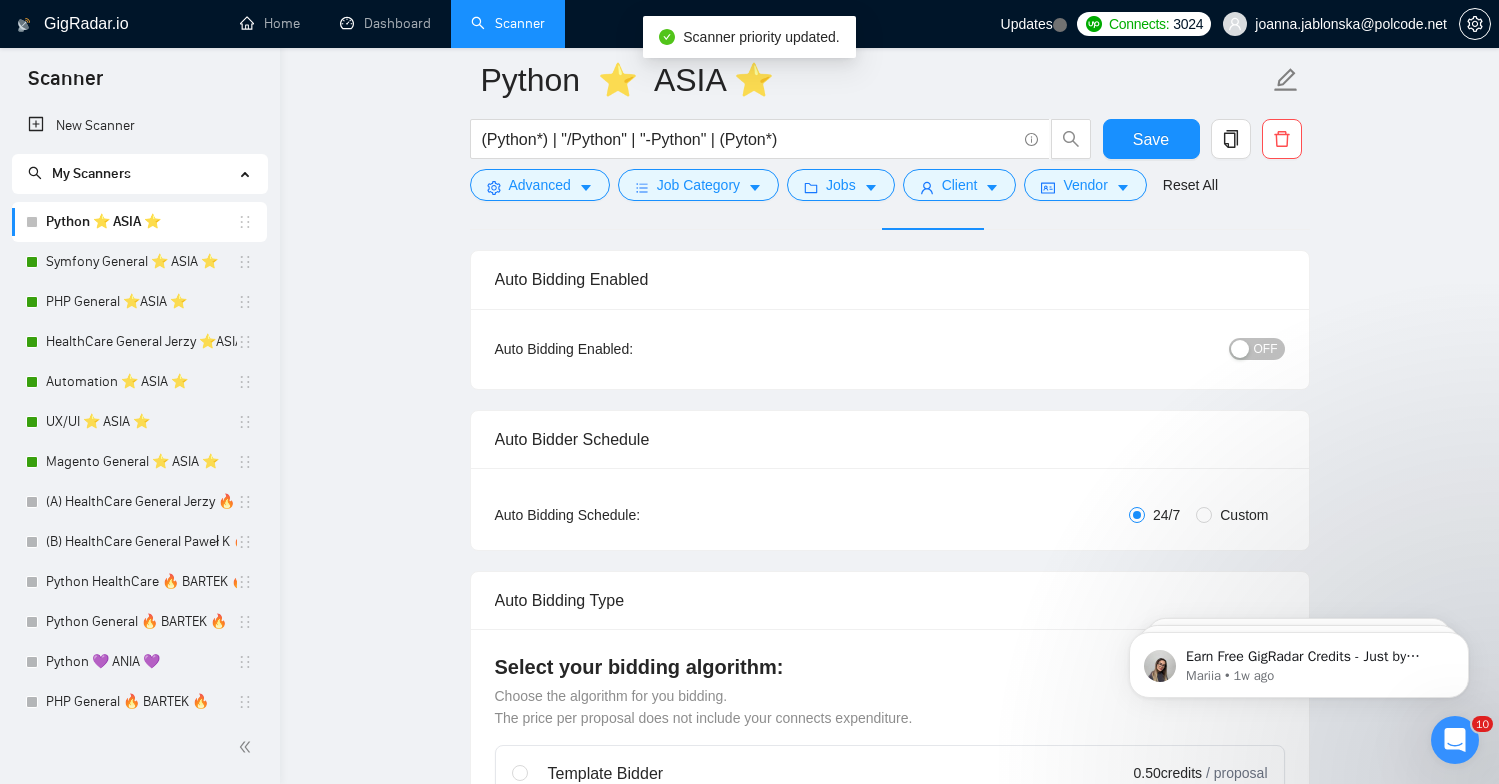 click on "OFF" at bounding box center (1266, 349) 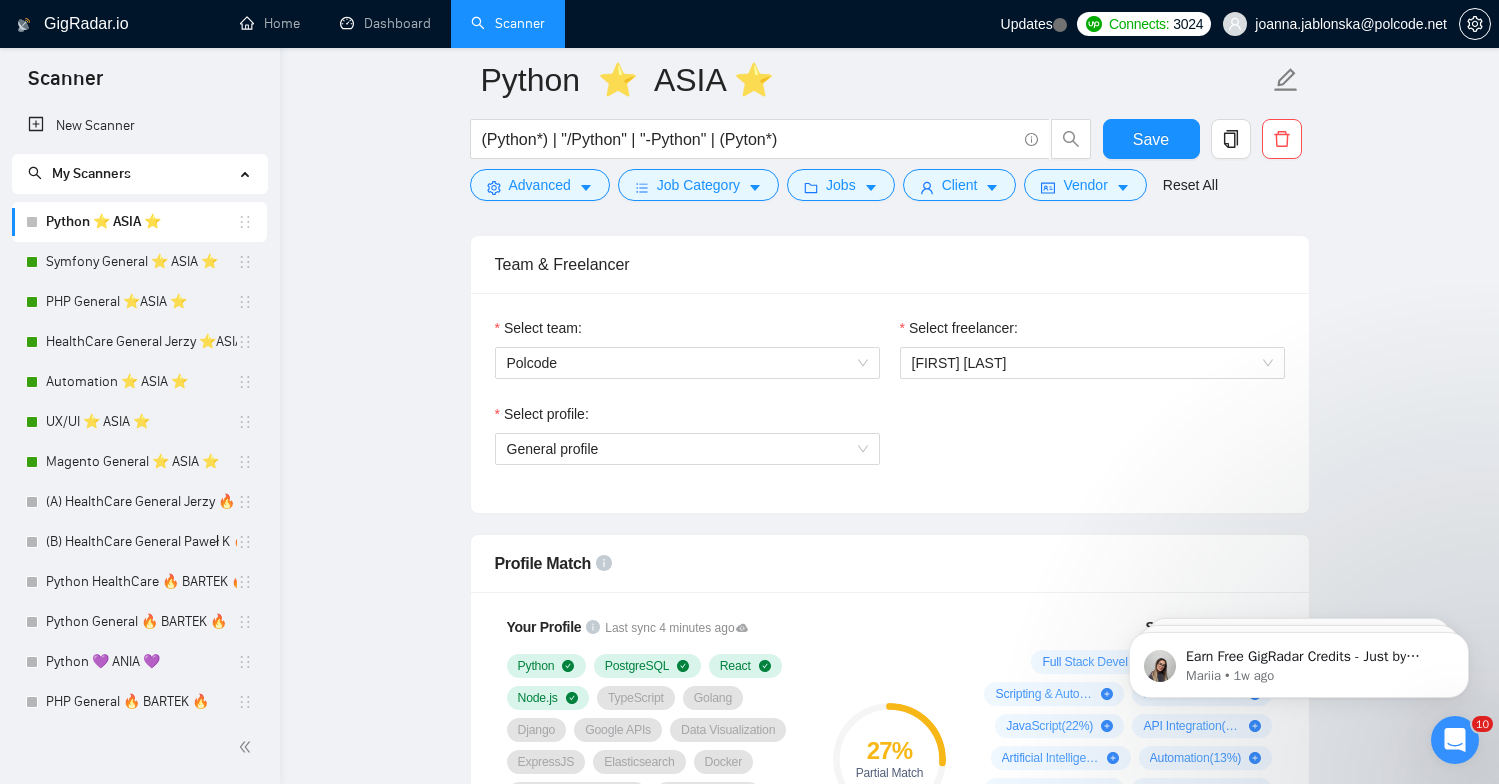 scroll, scrollTop: 1000, scrollLeft: 0, axis: vertical 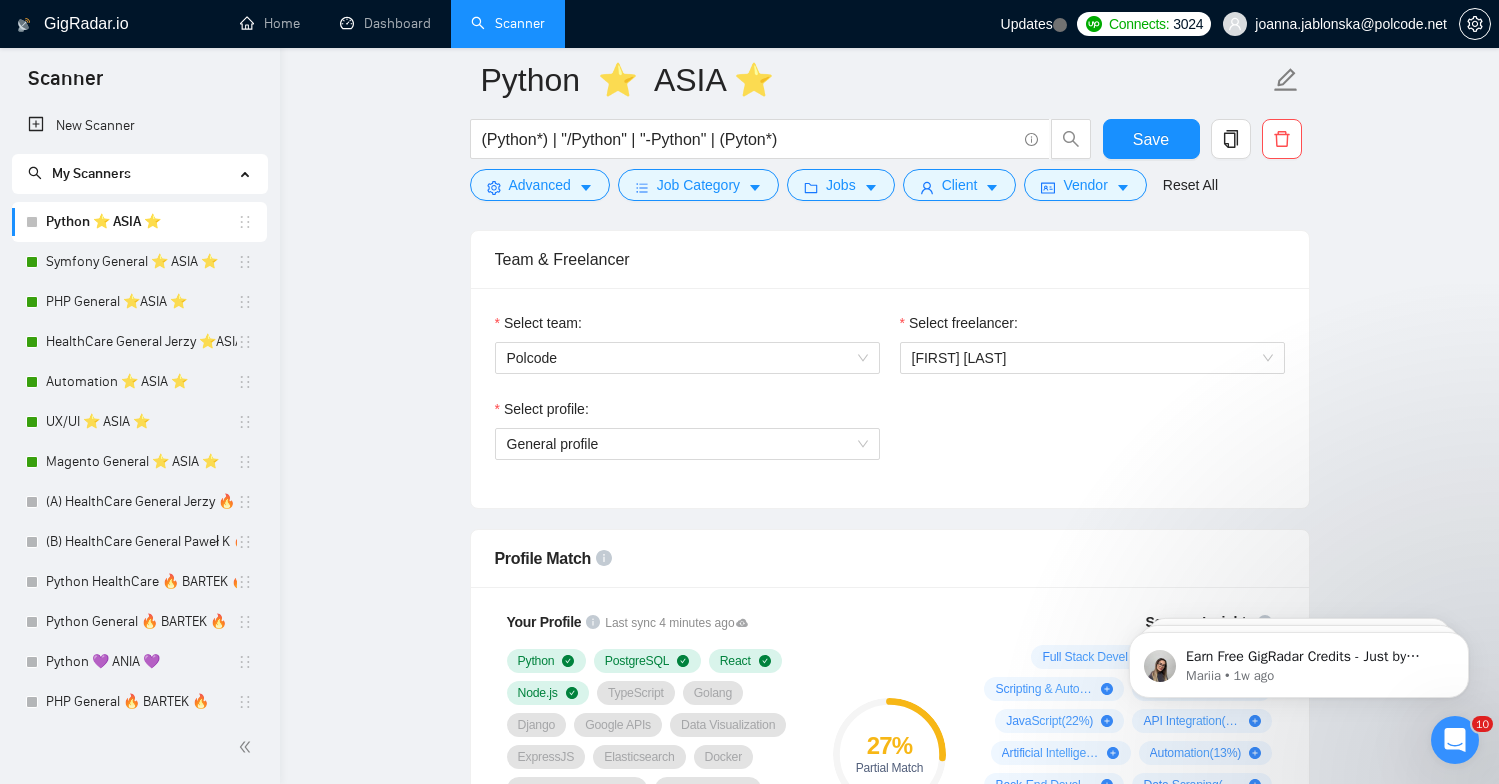 click on "Select freelancer: [FIRST] [LAST]" at bounding box center (1092, 355) 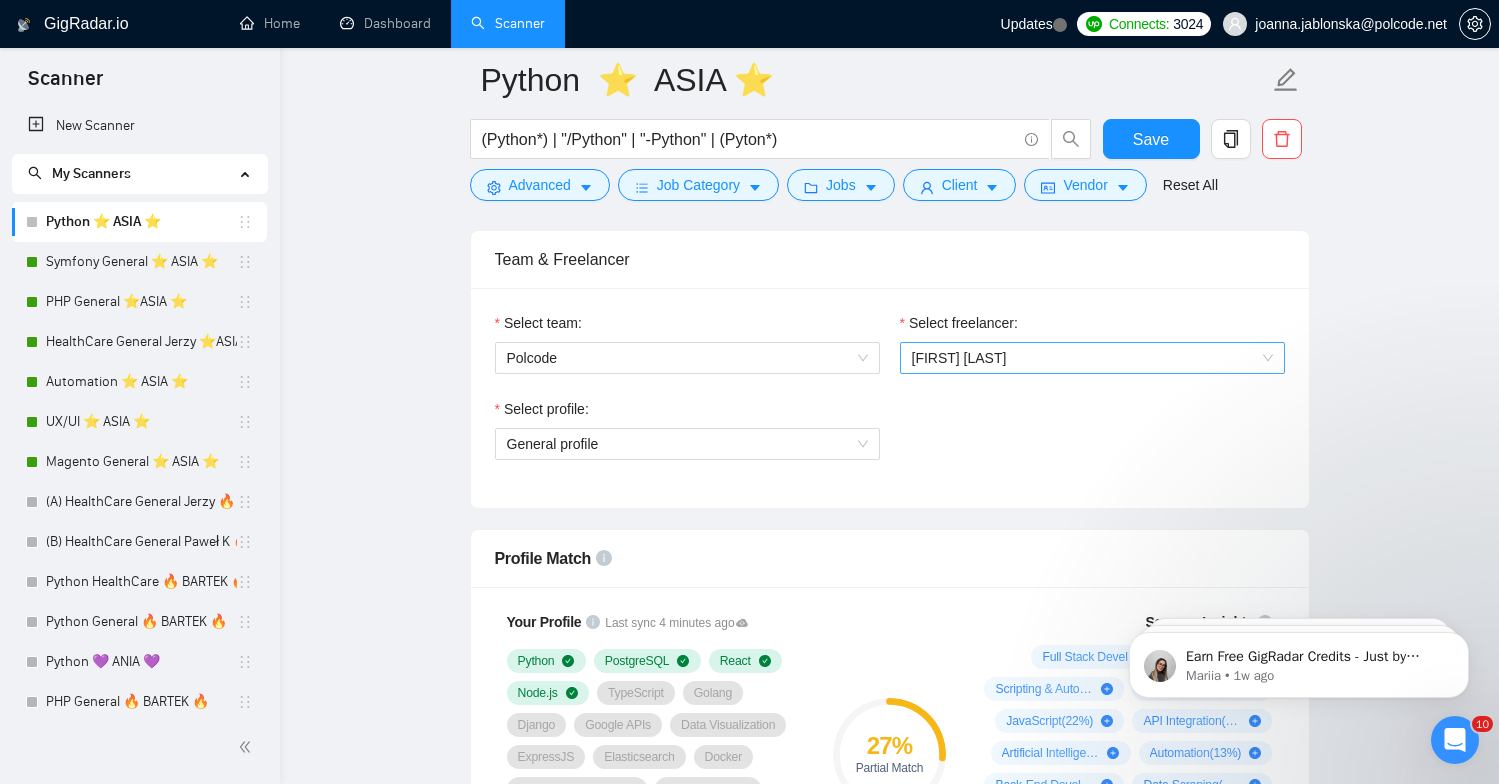 click on "[FIRST] [LAST]" at bounding box center (1092, 358) 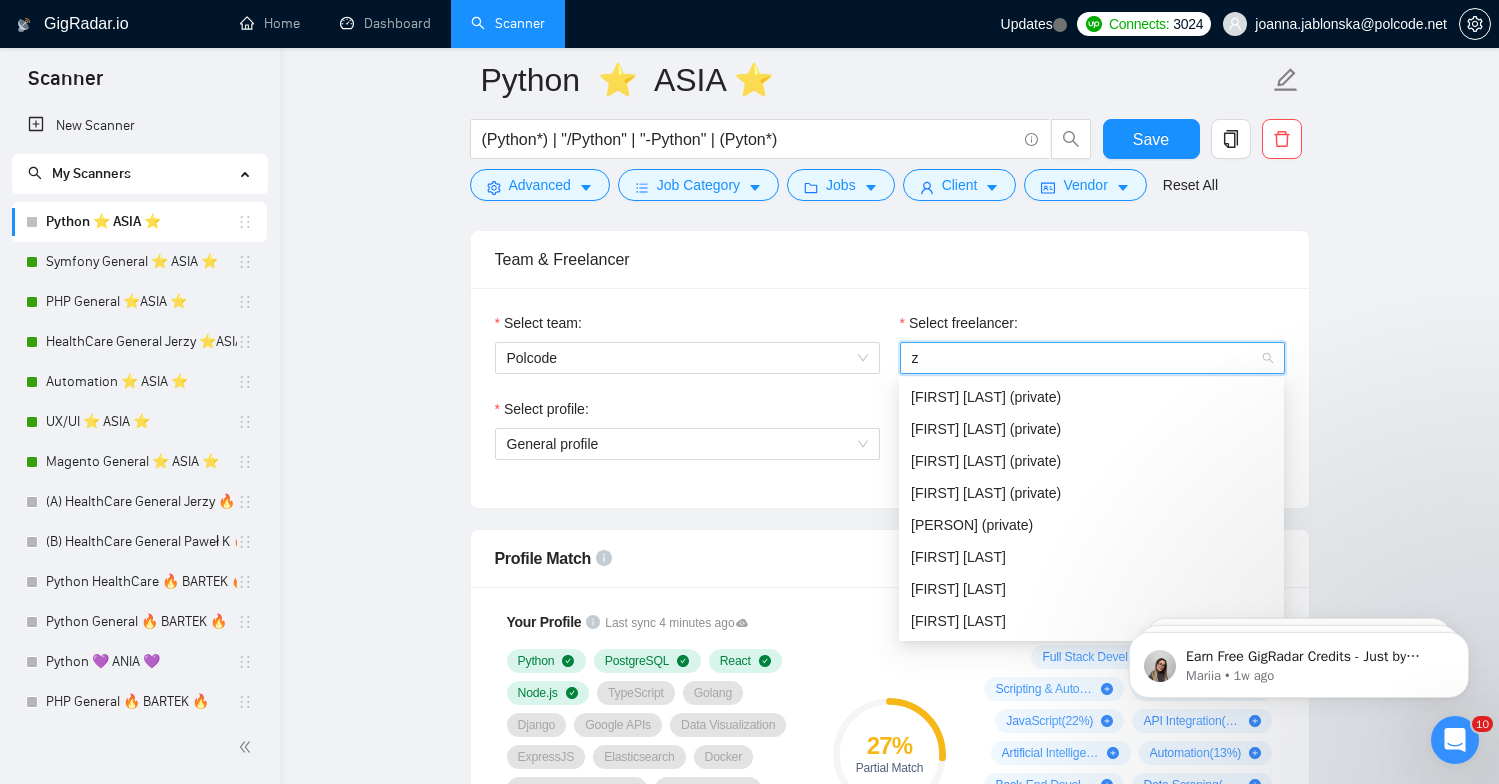 scroll, scrollTop: 0, scrollLeft: 0, axis: both 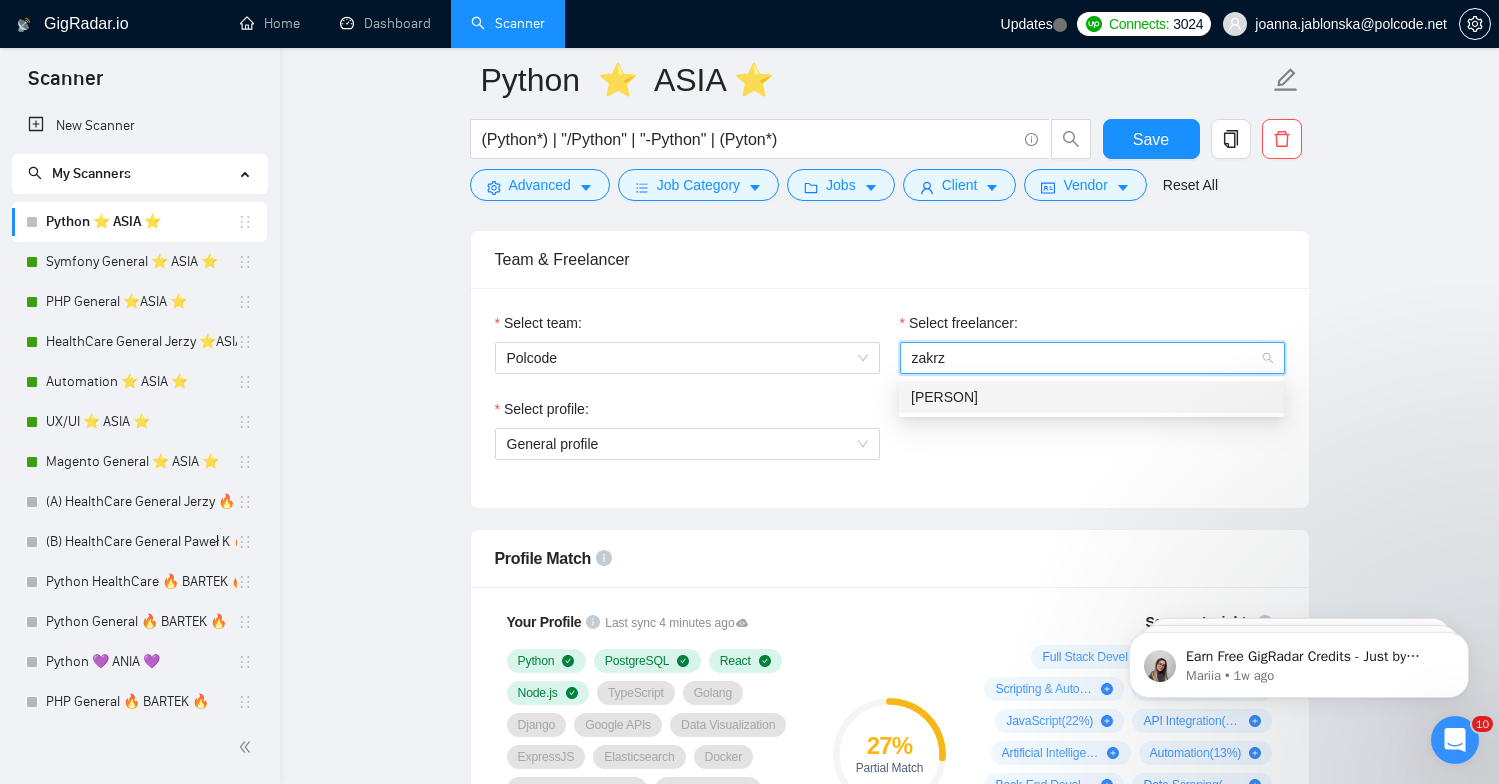 type on "[PERSON]" 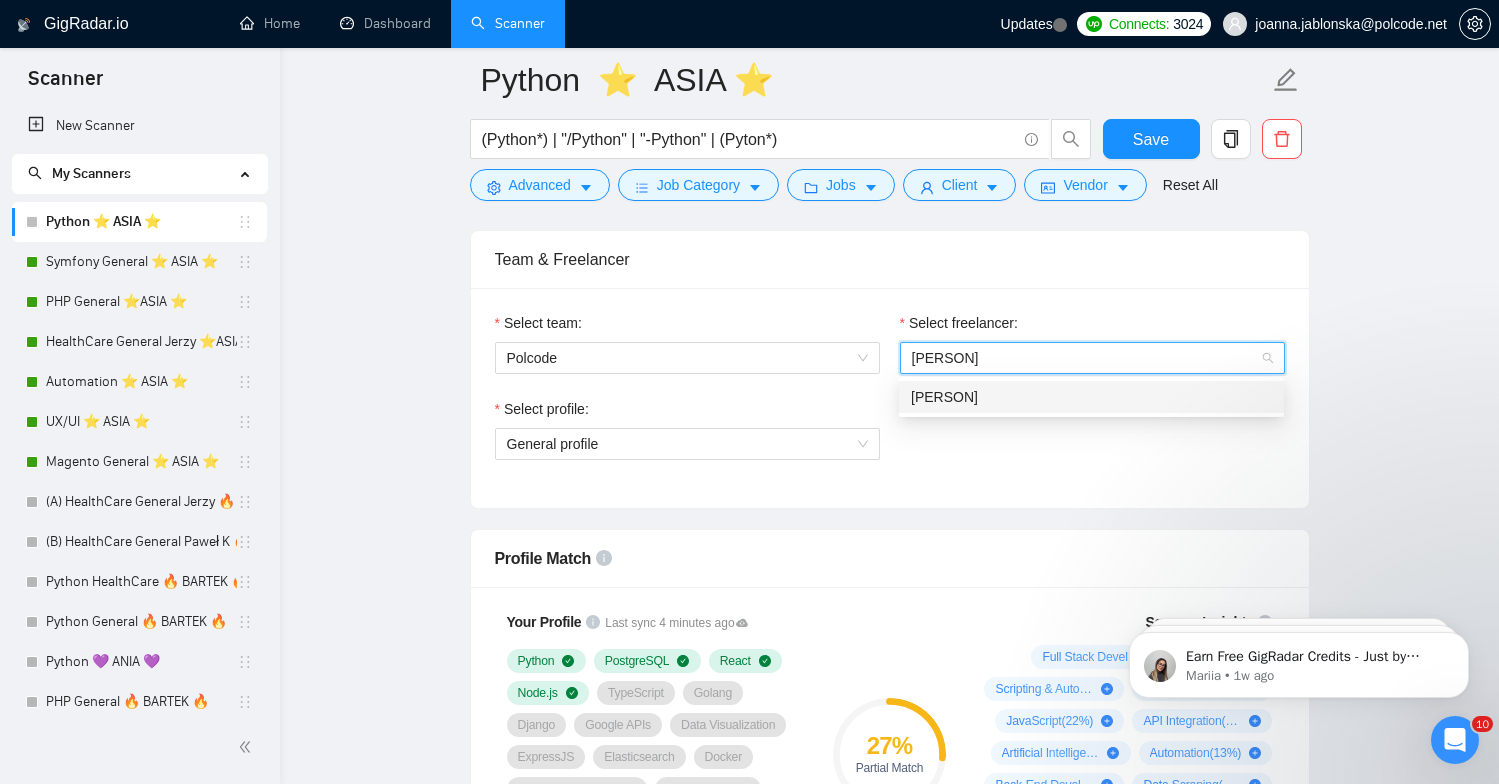 click on "[PERSON]" at bounding box center [944, 397] 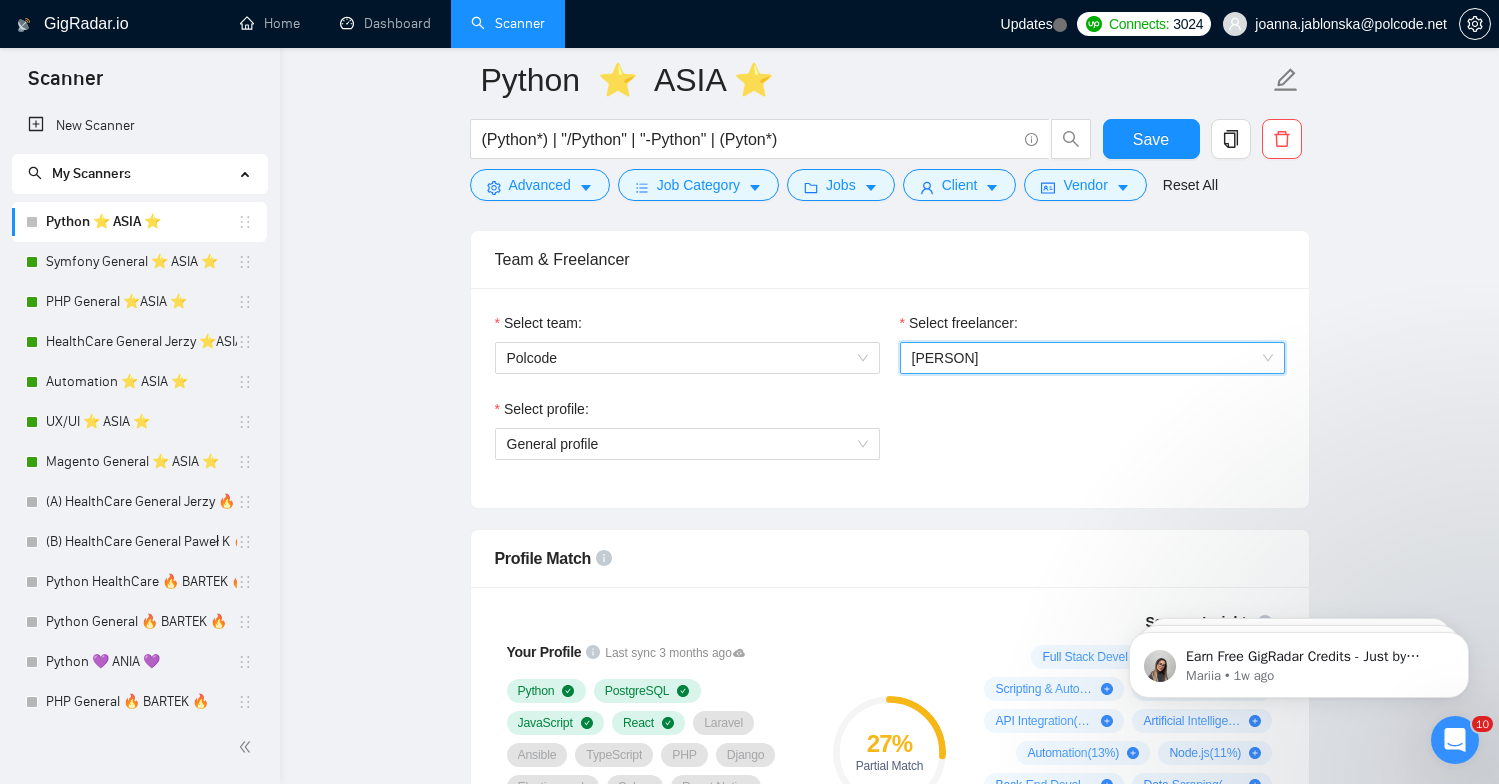 click on "Python  ⭐️  ASIA ⭐️ (Python*) | "/Python" | "-Python" | (Pyton*) Save Advanced   Job Category   Jobs   Client   Vendor   Reset All Preview Results Insights NEW Alerts Auto Bidder Auto Bidding Enabled Auto Bidding Enabled: ON Auto Bidder Schedule Auto Bidding Type: Automated (recommended) Semi-automated Auto Bidding Schedule: 24/7 Custom Custom Auto Bidder Schedule Repeat every week on Monday Tuesday Wednesday Thursday Friday Saturday Sunday Active Hours ( Asia/Makassar ): From: To: ( 24  hours) Asia/Makassar Auto Bidding Type Select your bidding algorithm: Choose the algorithm for you bidding. The price per proposal does not include your connects expenditure. Template Bidder Works great for narrow segments and short cover letters that don't change. 0.50  credits / proposal Sardor AI 🤖 Personalise your cover letter with ai [placeholders] 0.50  credits / proposal Experimental Laziza AI  👑   NEW   Learn more 1.00  credits / proposal $100.26 savings Team & Freelancer Select team: Polcode Python PHP" at bounding box center (889, 2043) 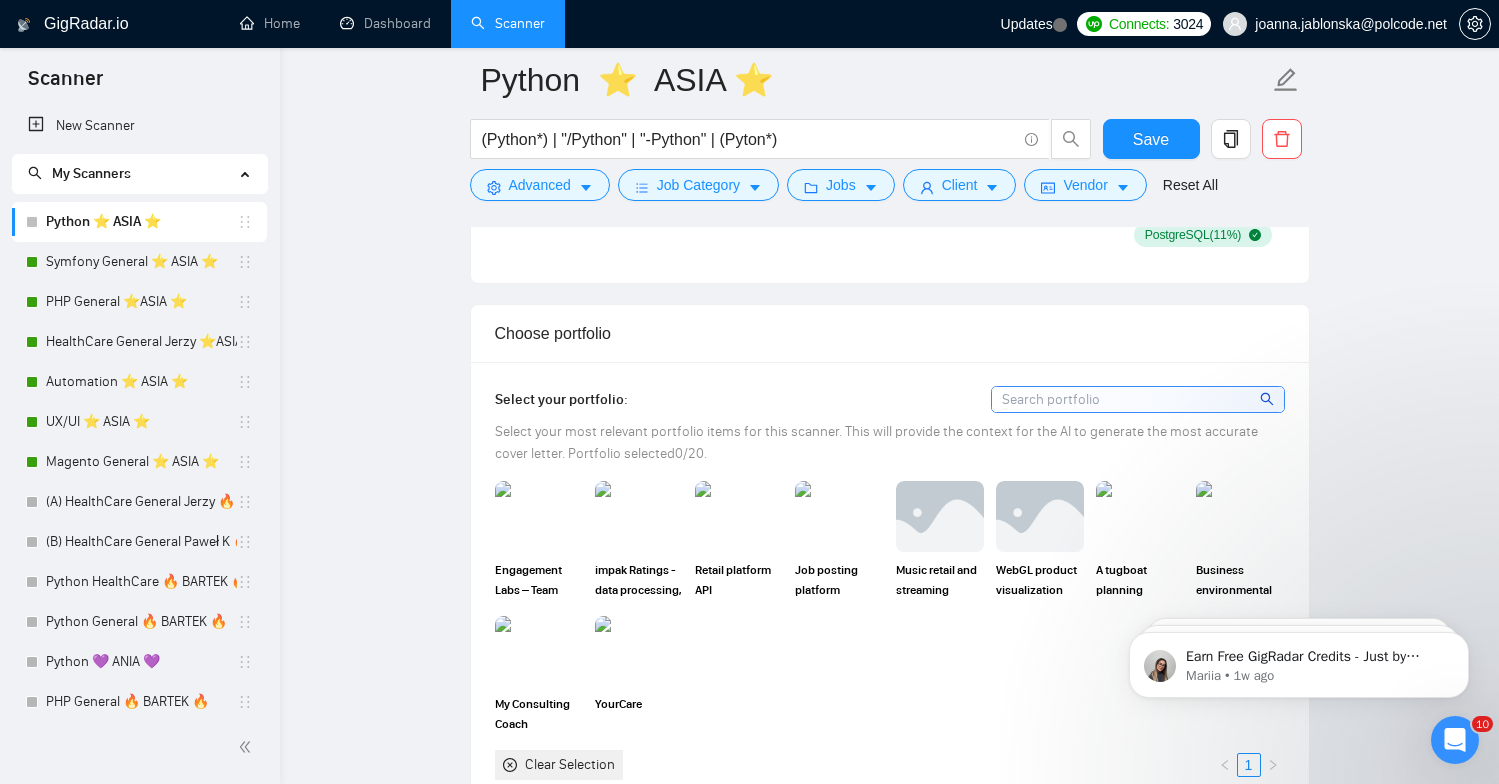 scroll, scrollTop: 1656, scrollLeft: 0, axis: vertical 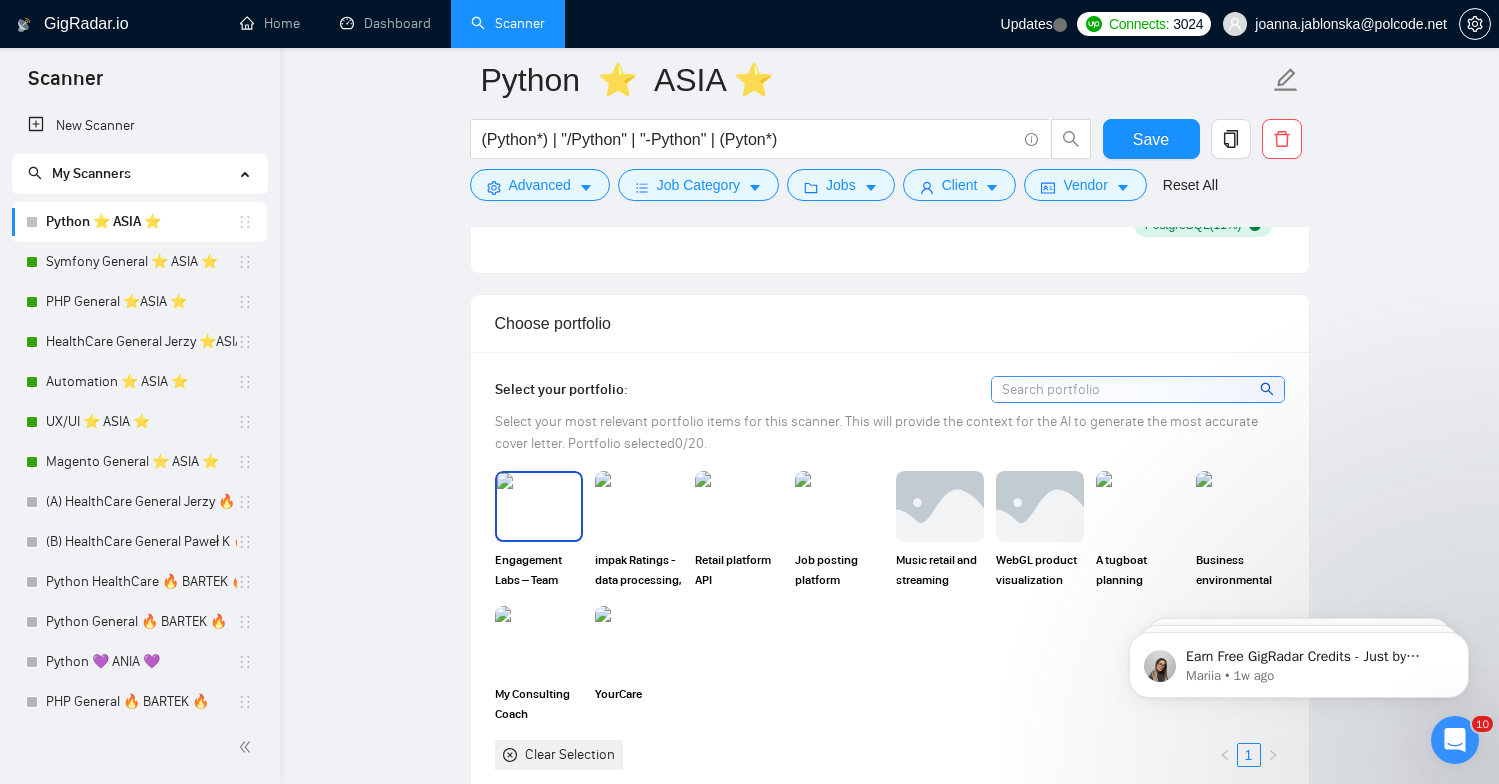 click at bounding box center (539, 506) 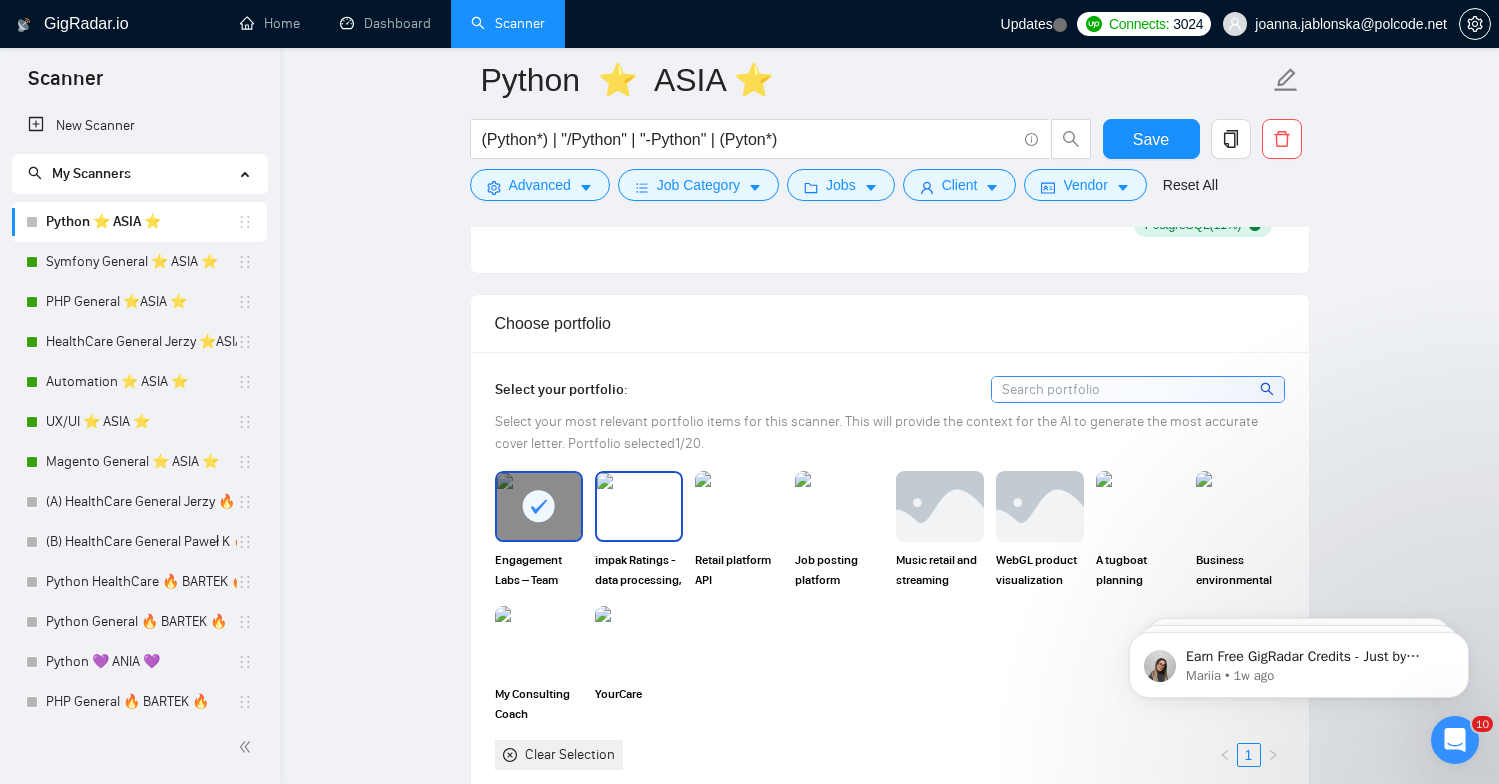 click at bounding box center (639, 506) 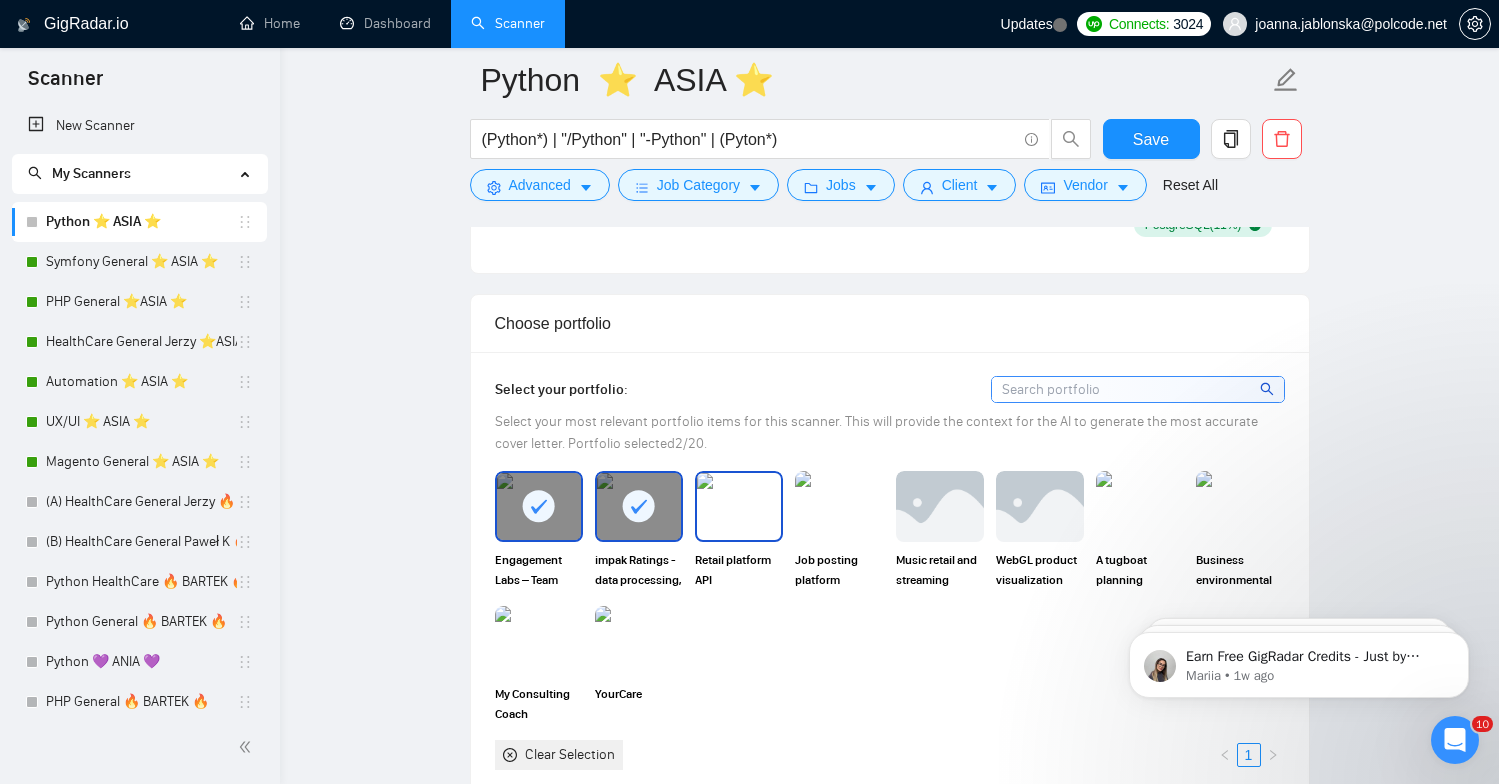 click at bounding box center (739, 506) 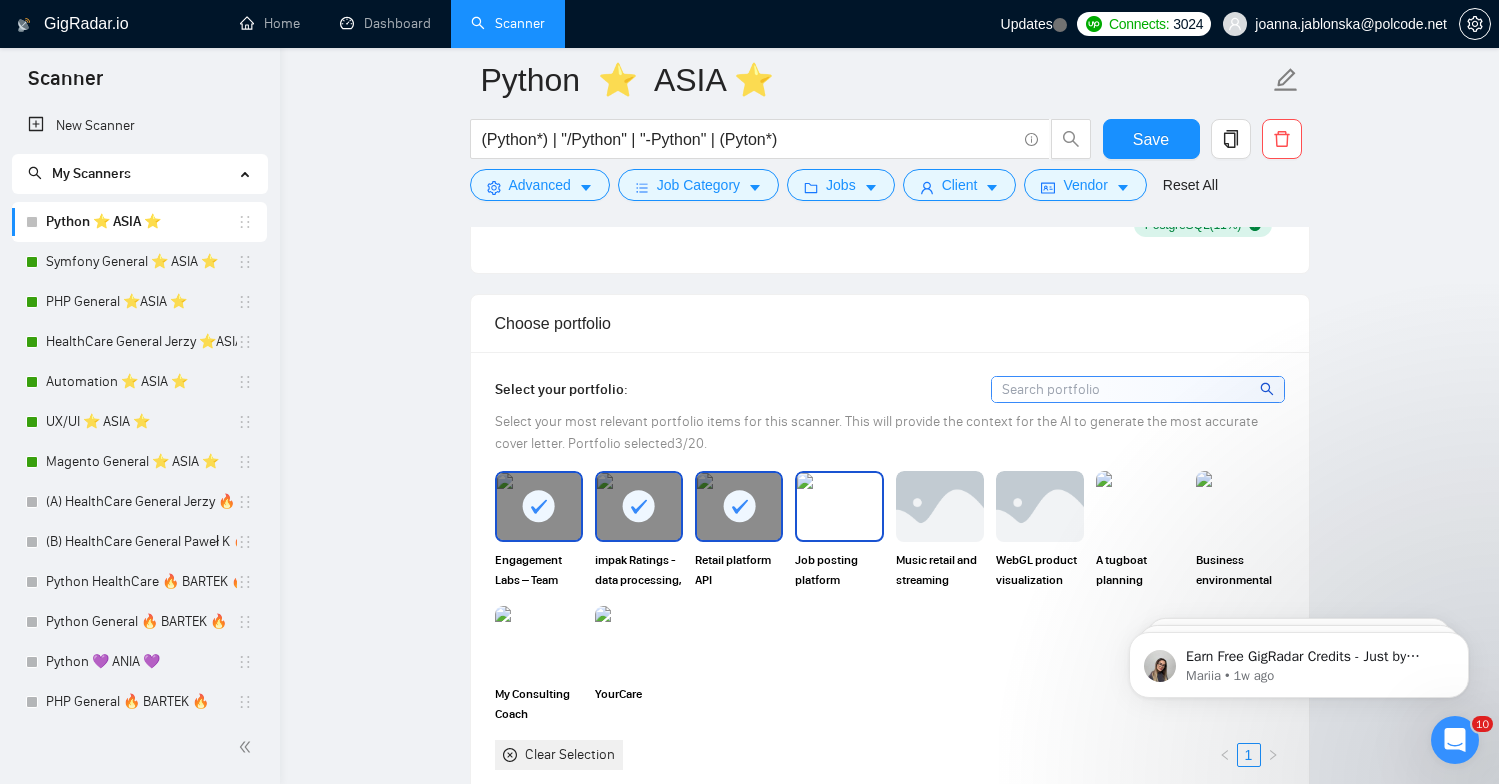 click at bounding box center (839, 506) 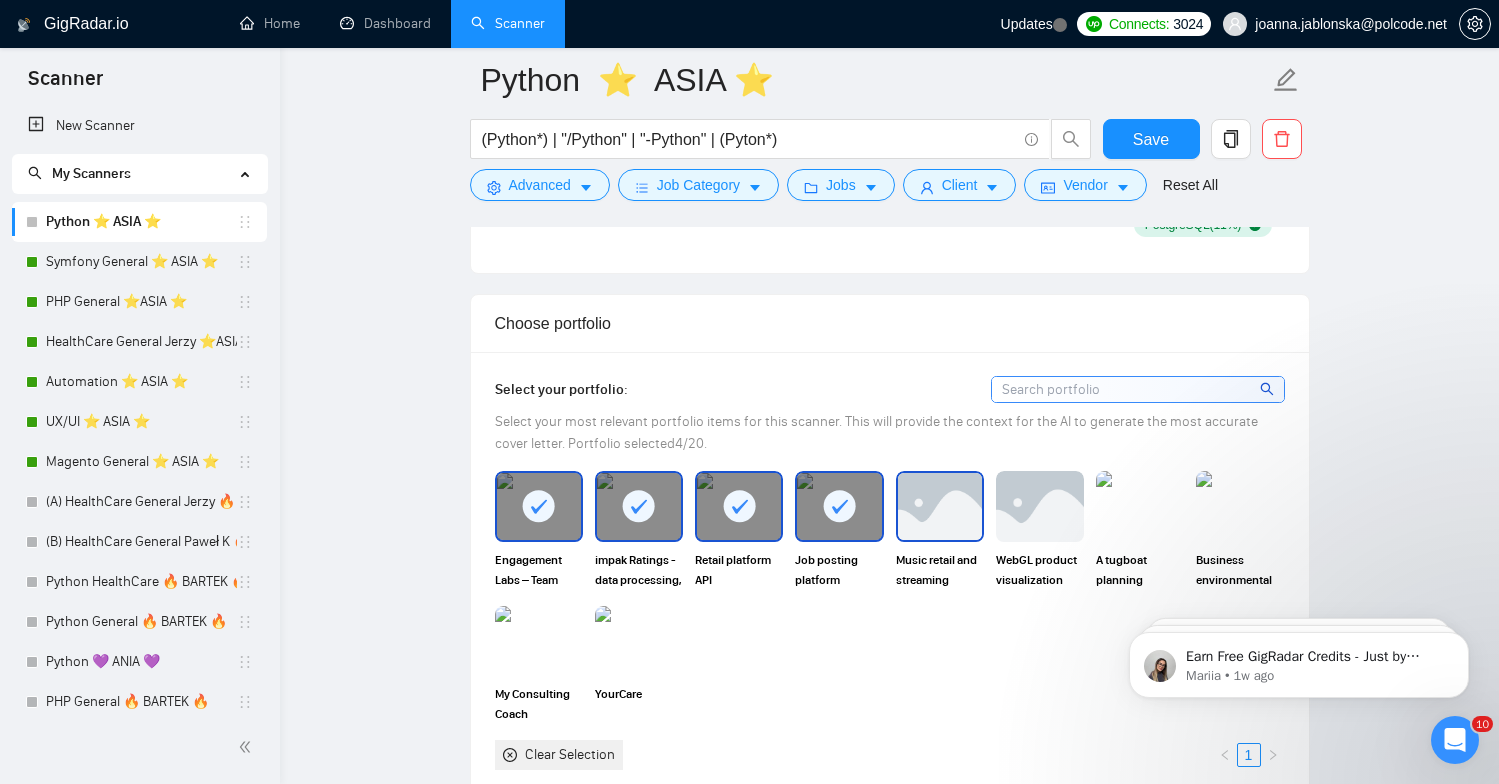click at bounding box center (940, 506) 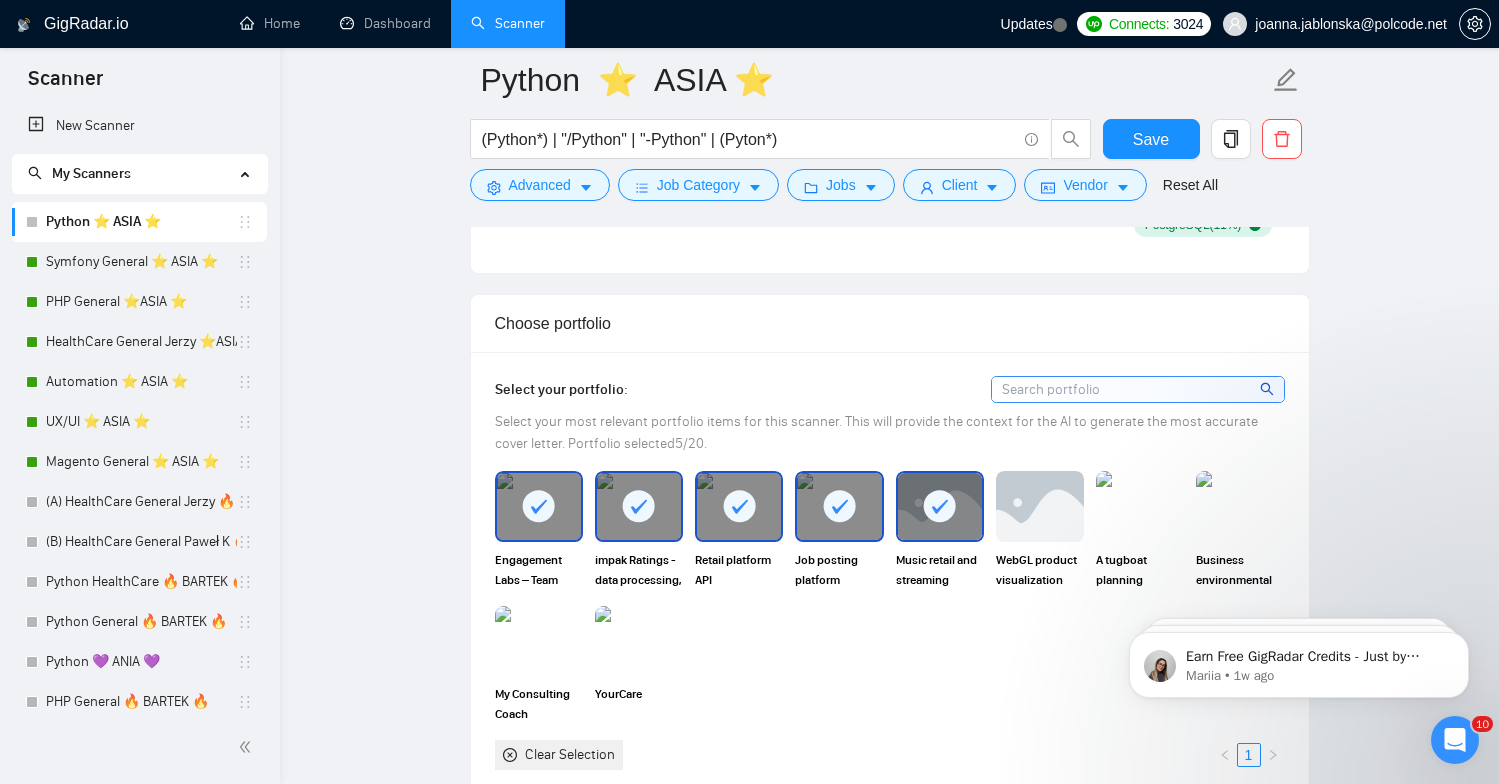 click on "WebGL product visualization" at bounding box center [1040, 530] 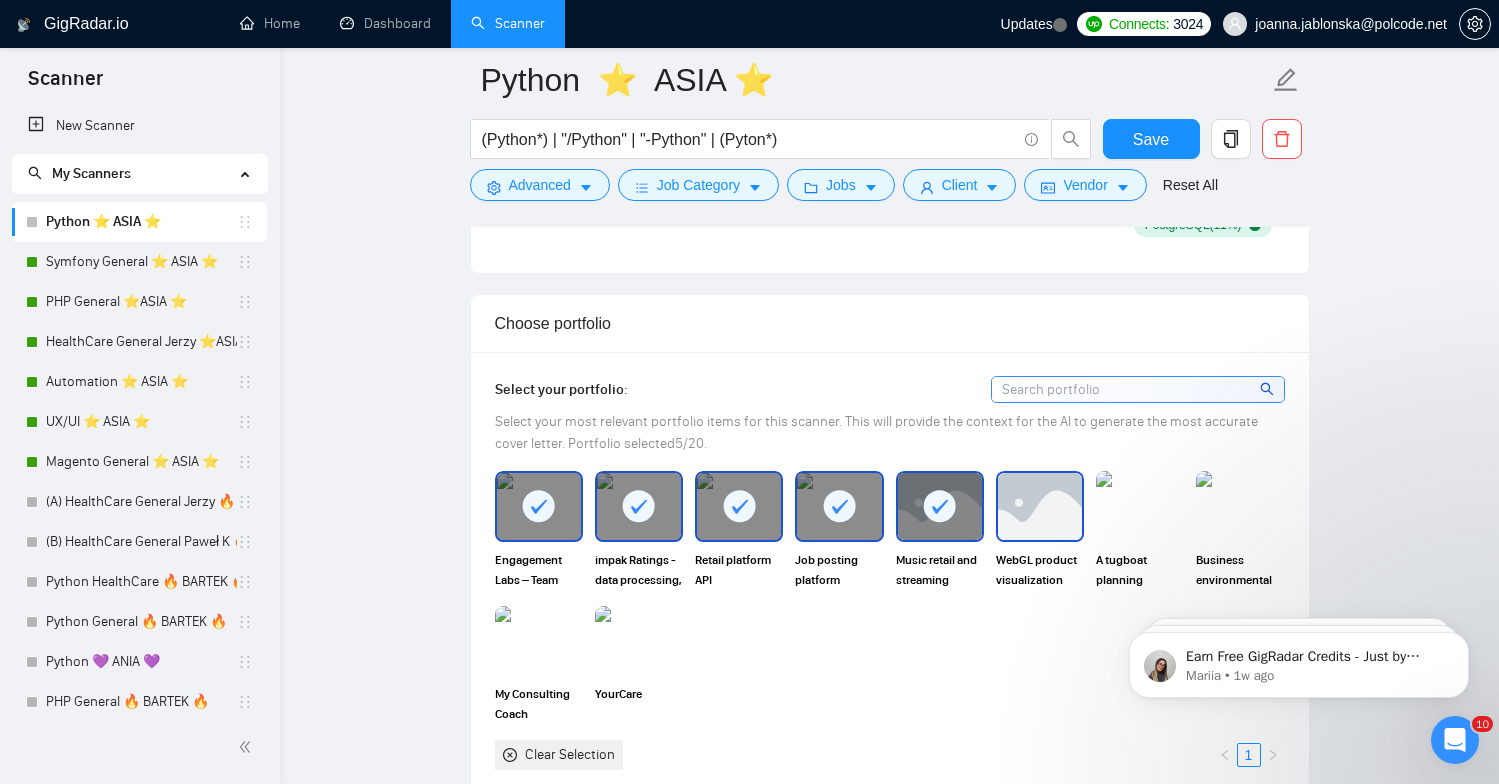click at bounding box center (1040, 506) 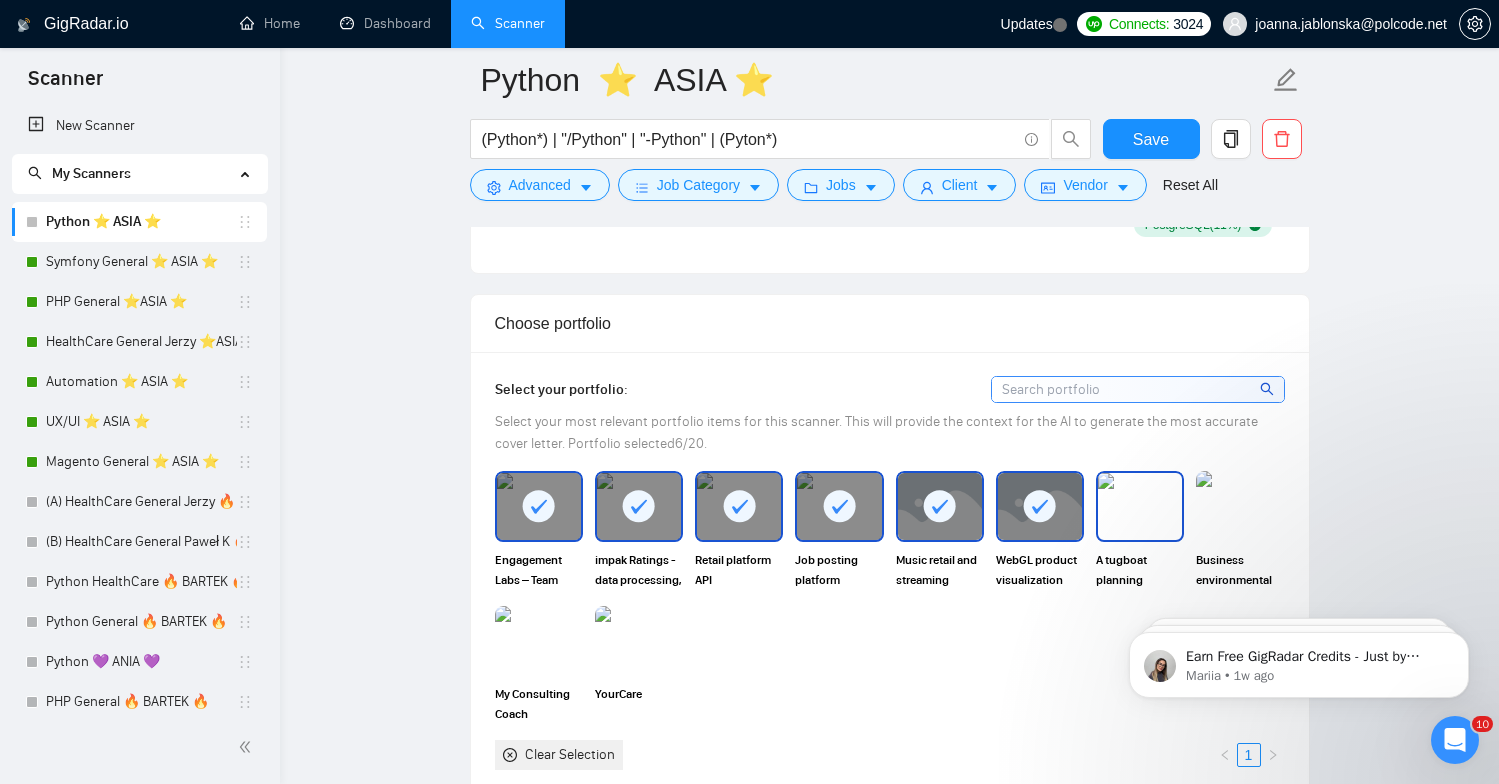 click at bounding box center (1140, 506) 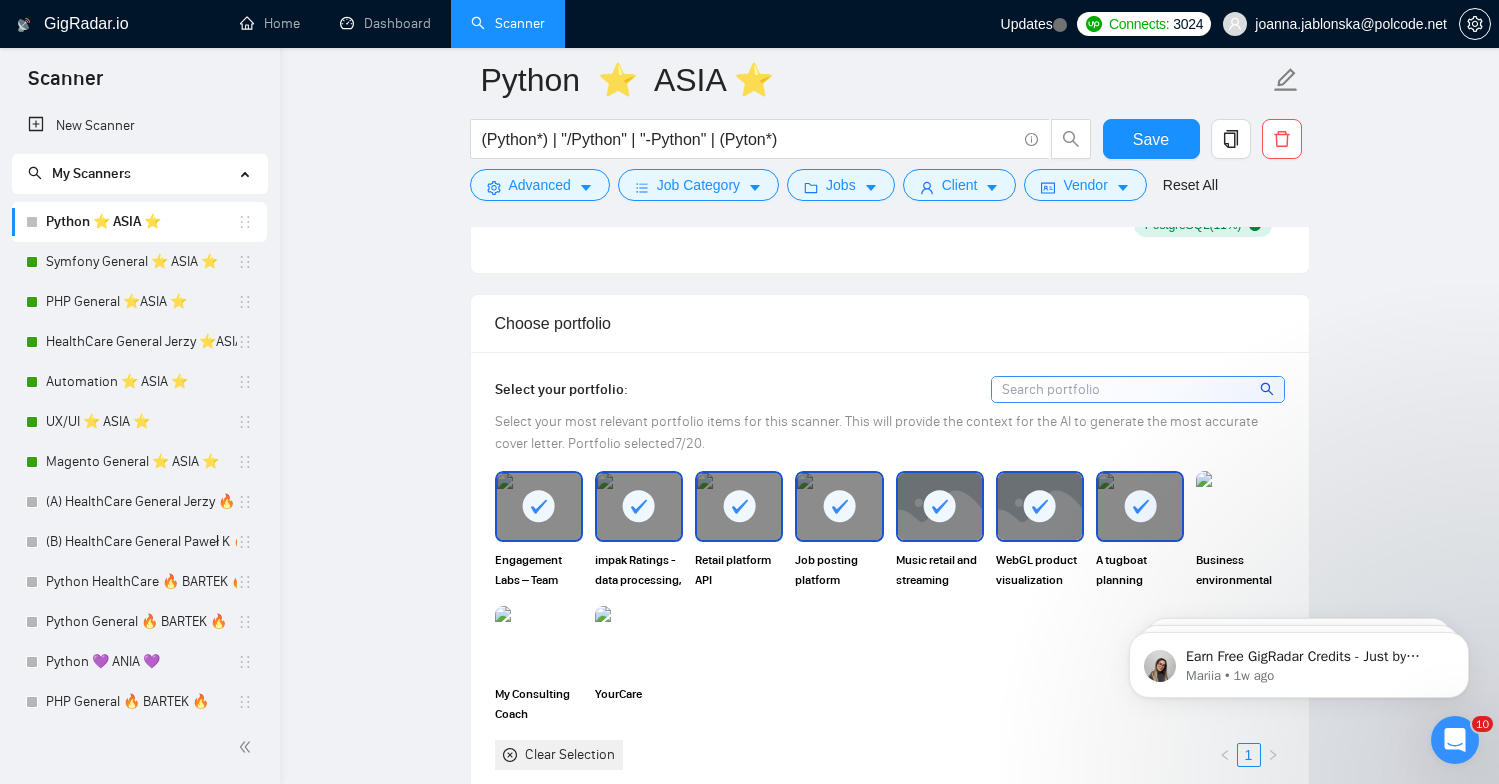 click at bounding box center [1240, 506] 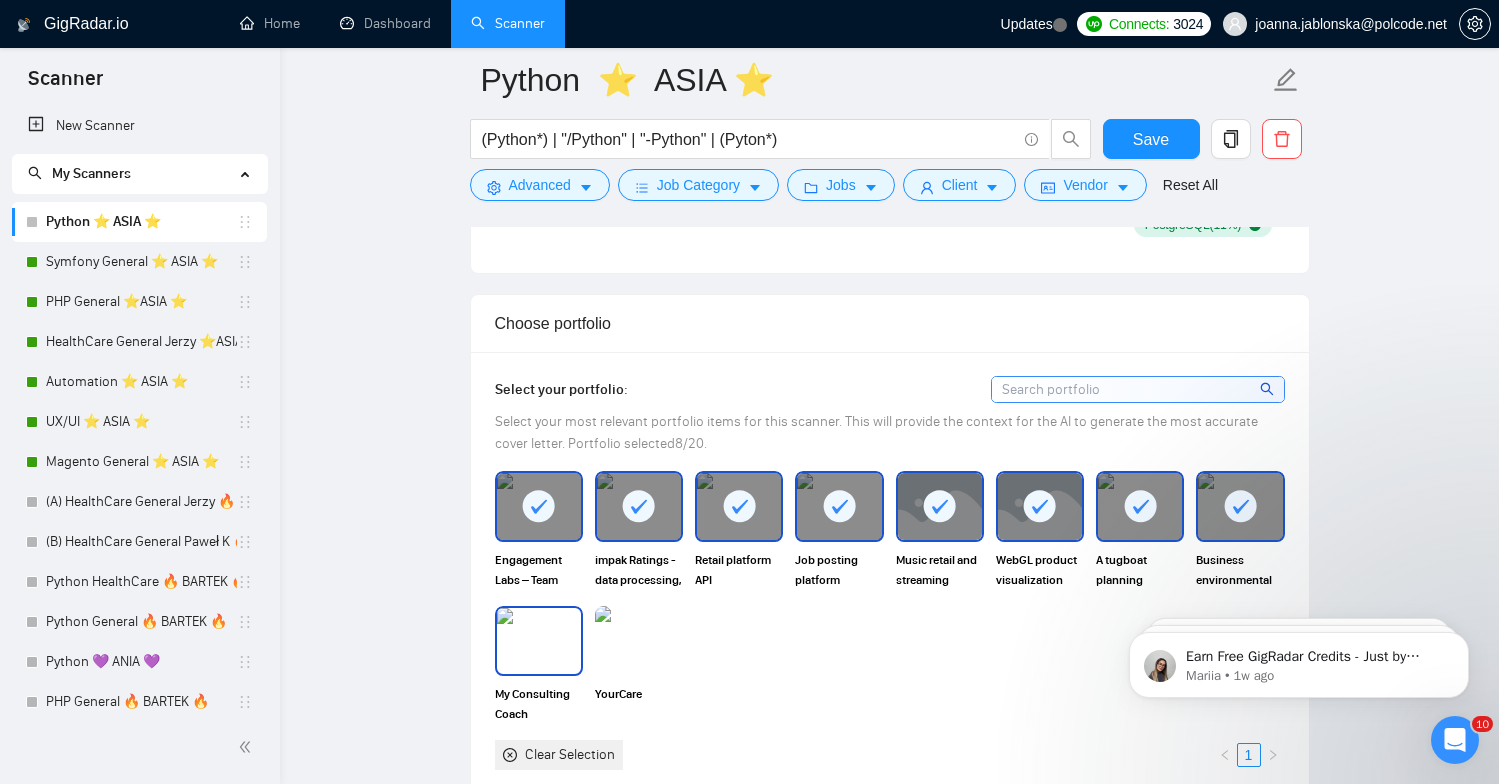click at bounding box center [539, 641] 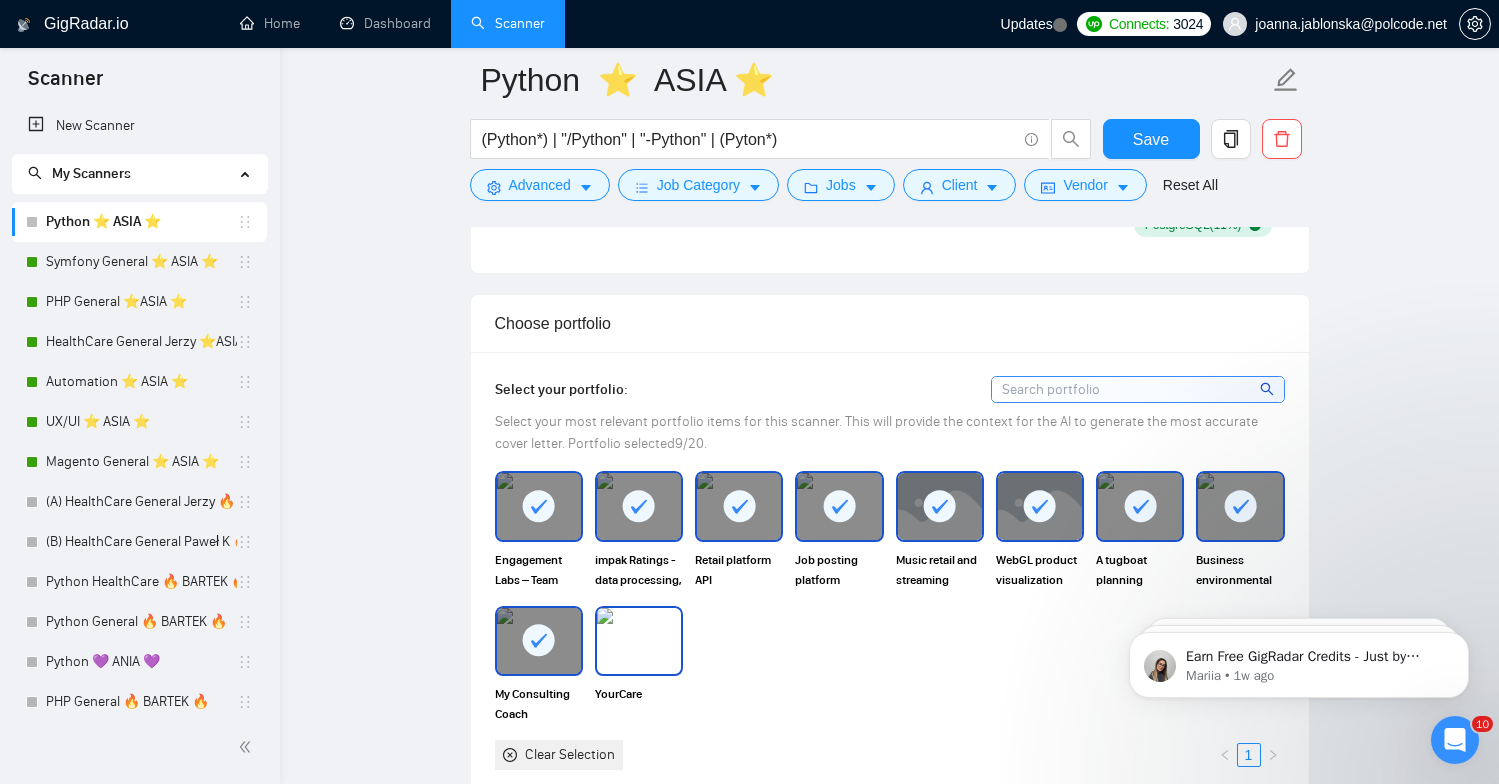 click at bounding box center [639, 641] 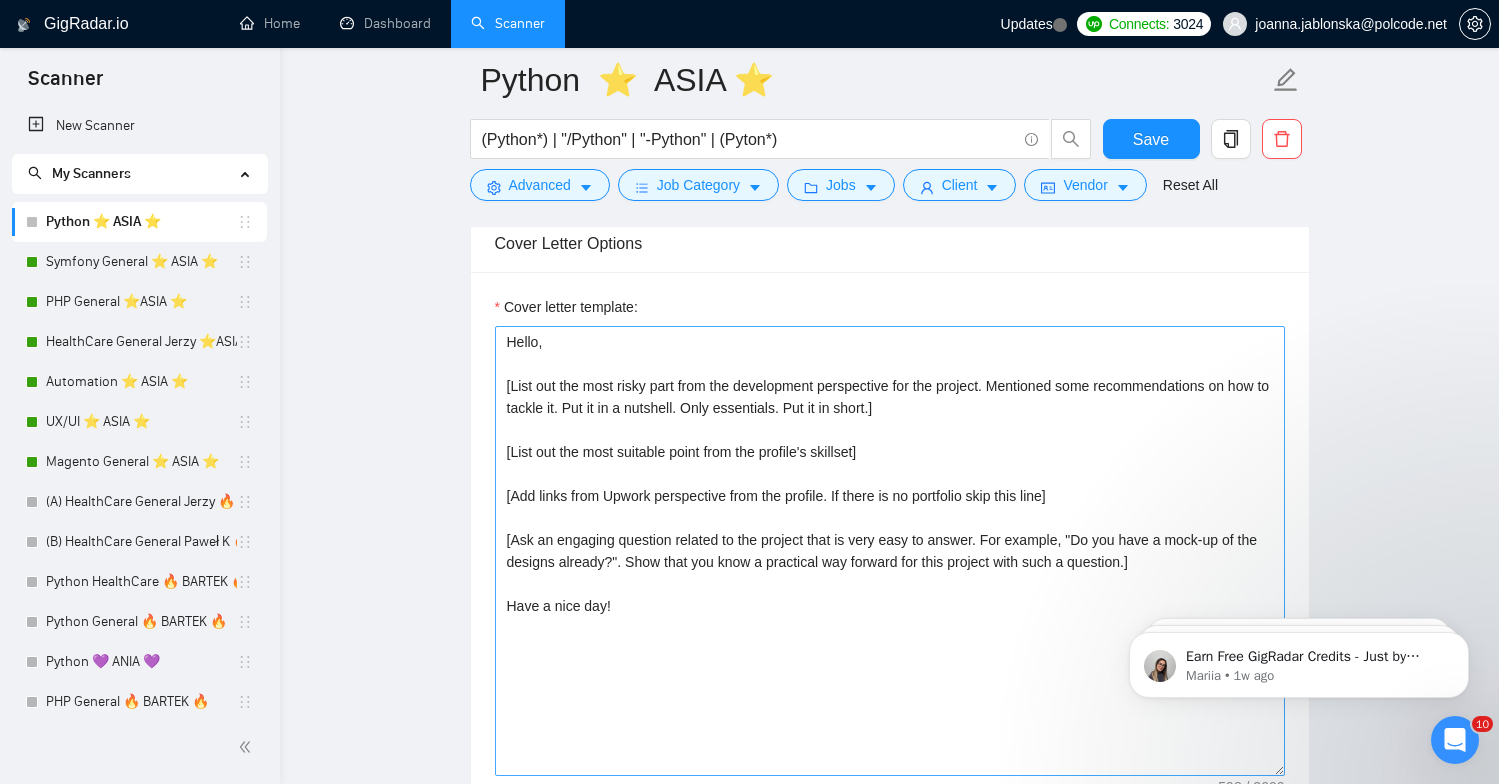 scroll, scrollTop: 2297, scrollLeft: 0, axis: vertical 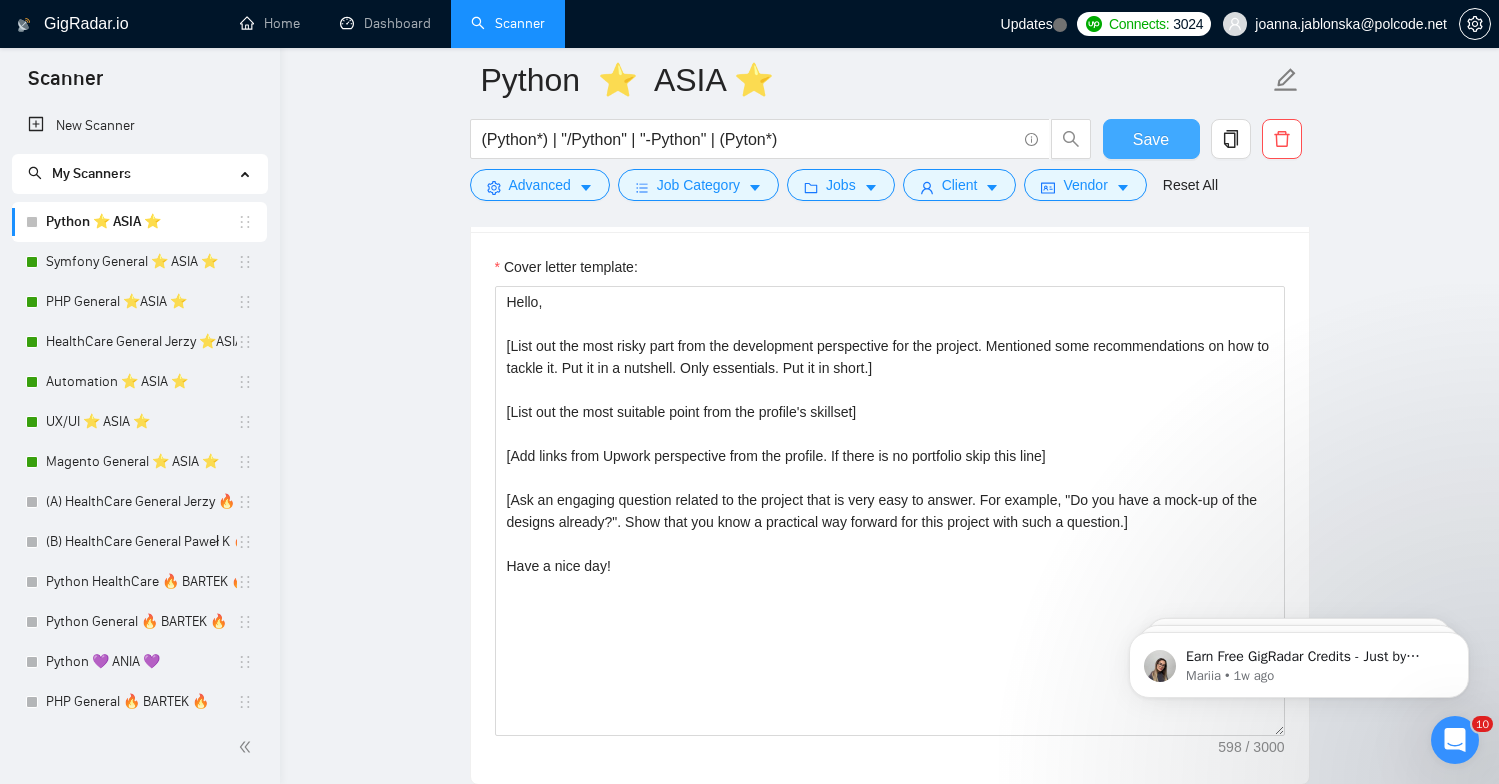 click on "Save" at bounding box center [1151, 139] 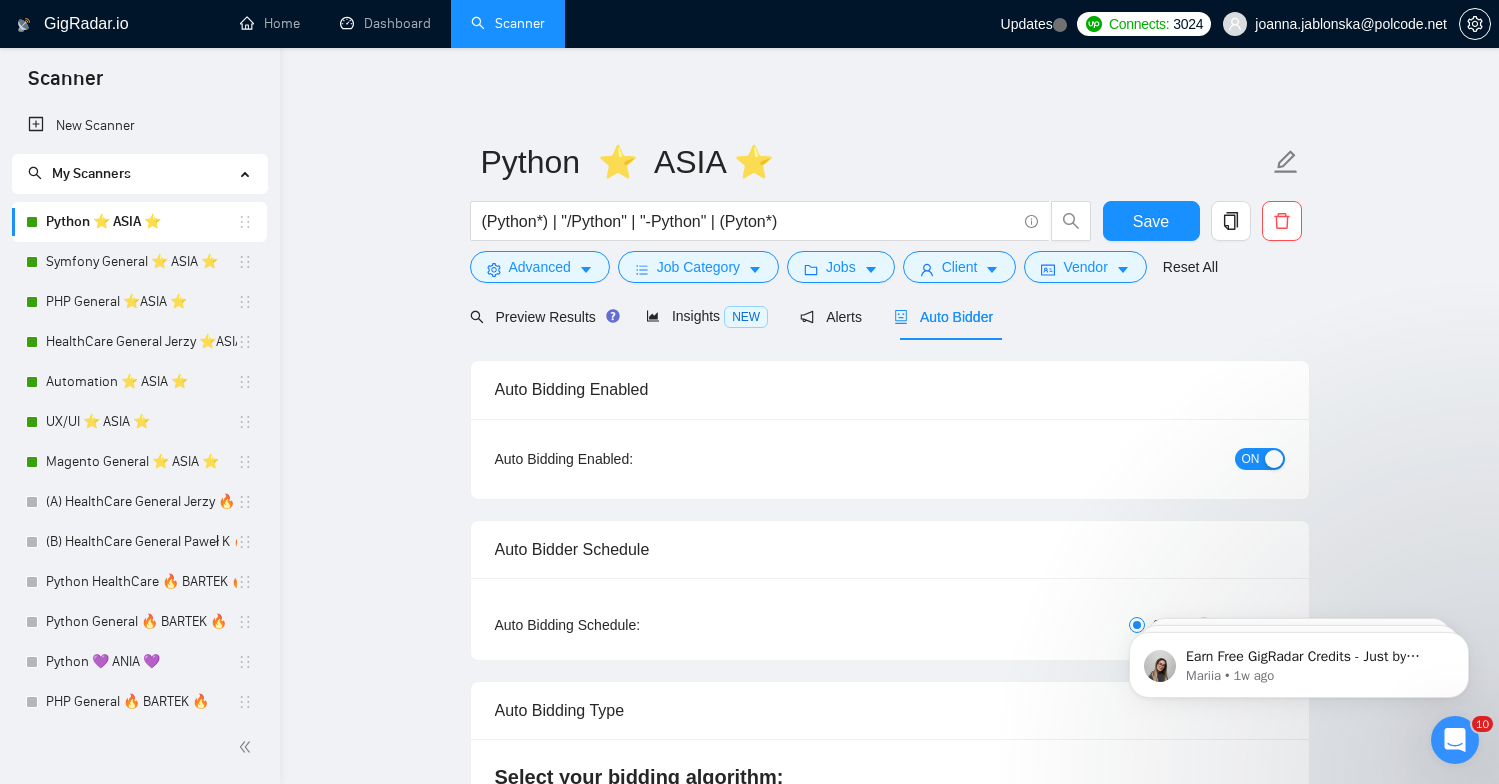 scroll, scrollTop: 0, scrollLeft: 0, axis: both 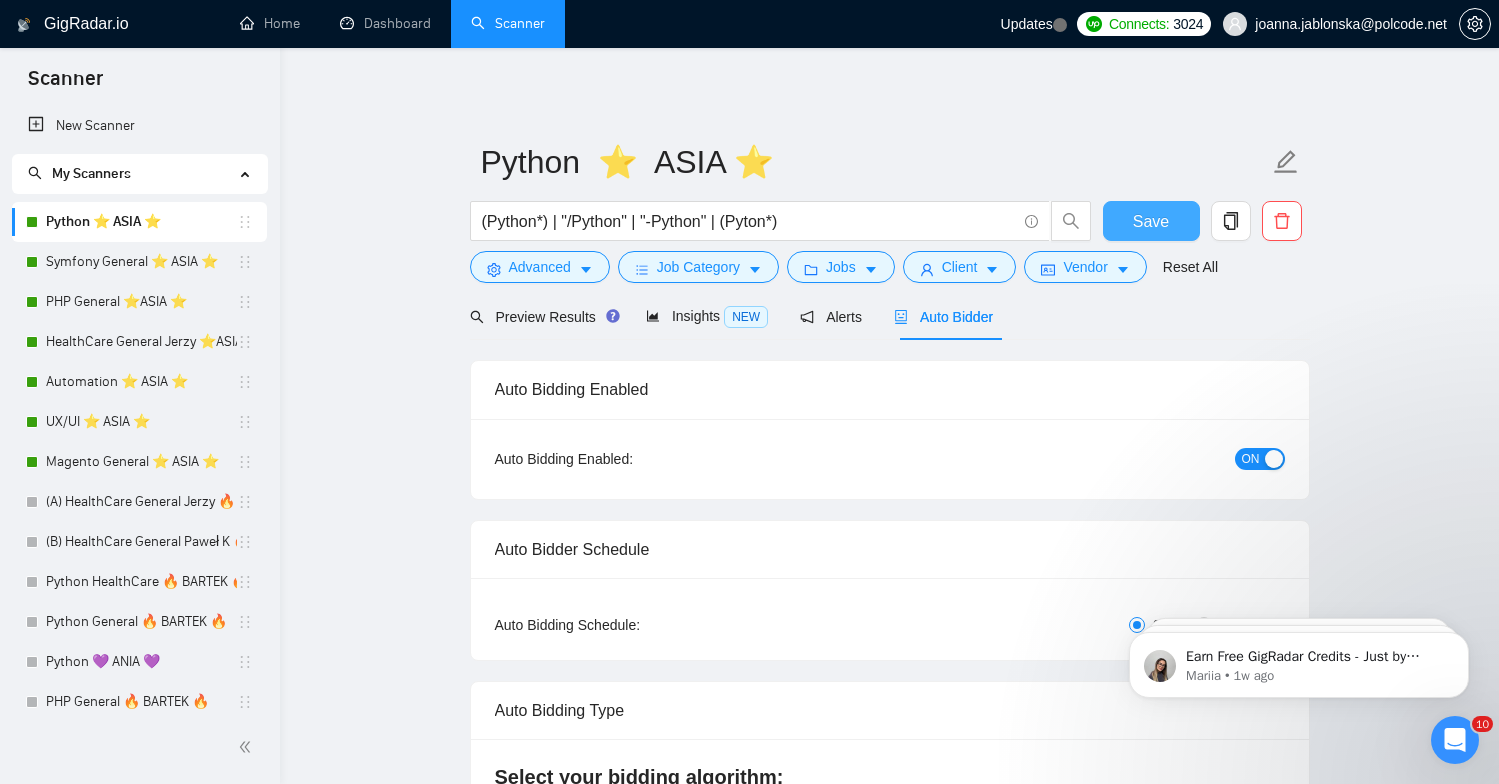 click on "Save" at bounding box center (1151, 221) 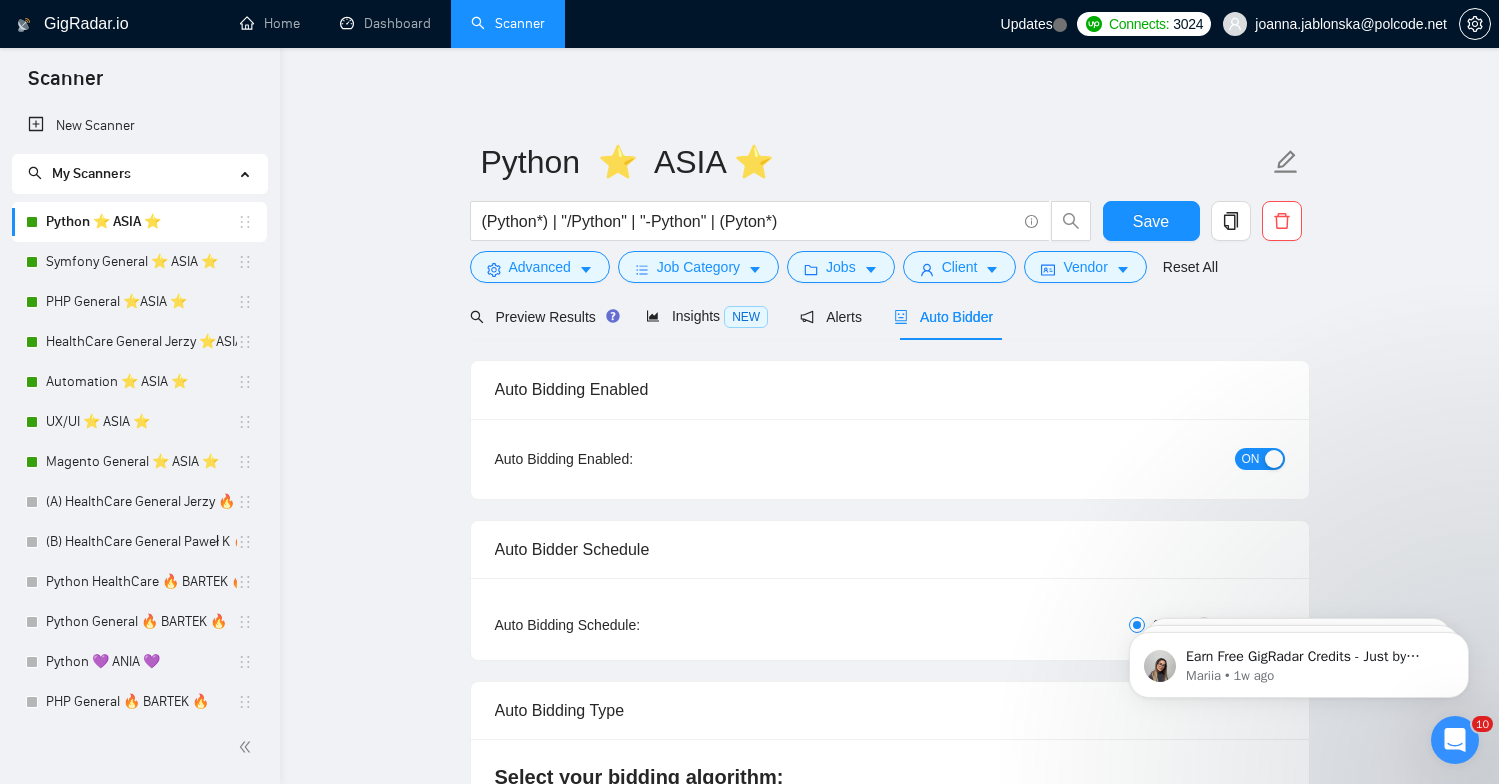 click on "GigRadar.io" at bounding box center (86, 24) 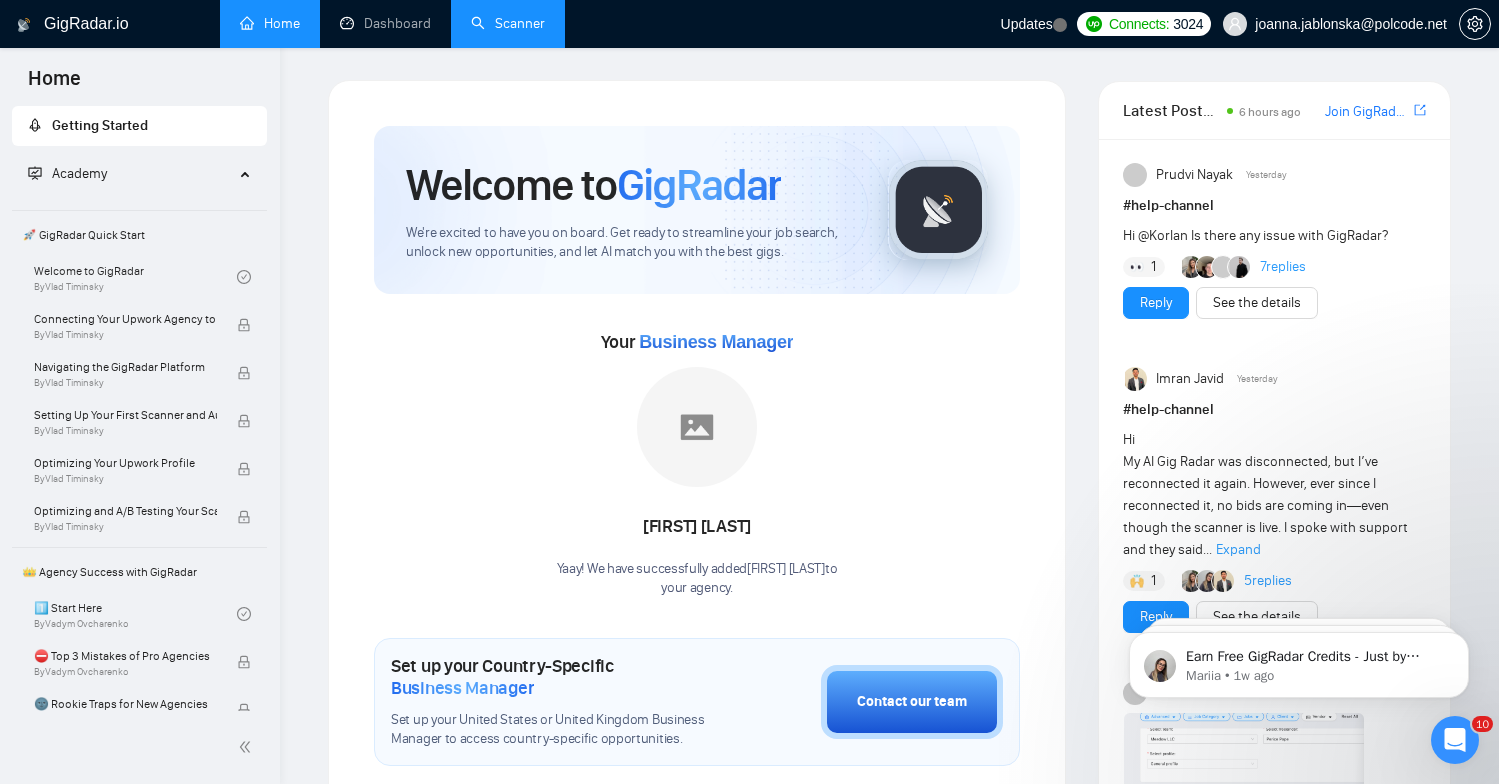 click on "Scanner" at bounding box center (508, 23) 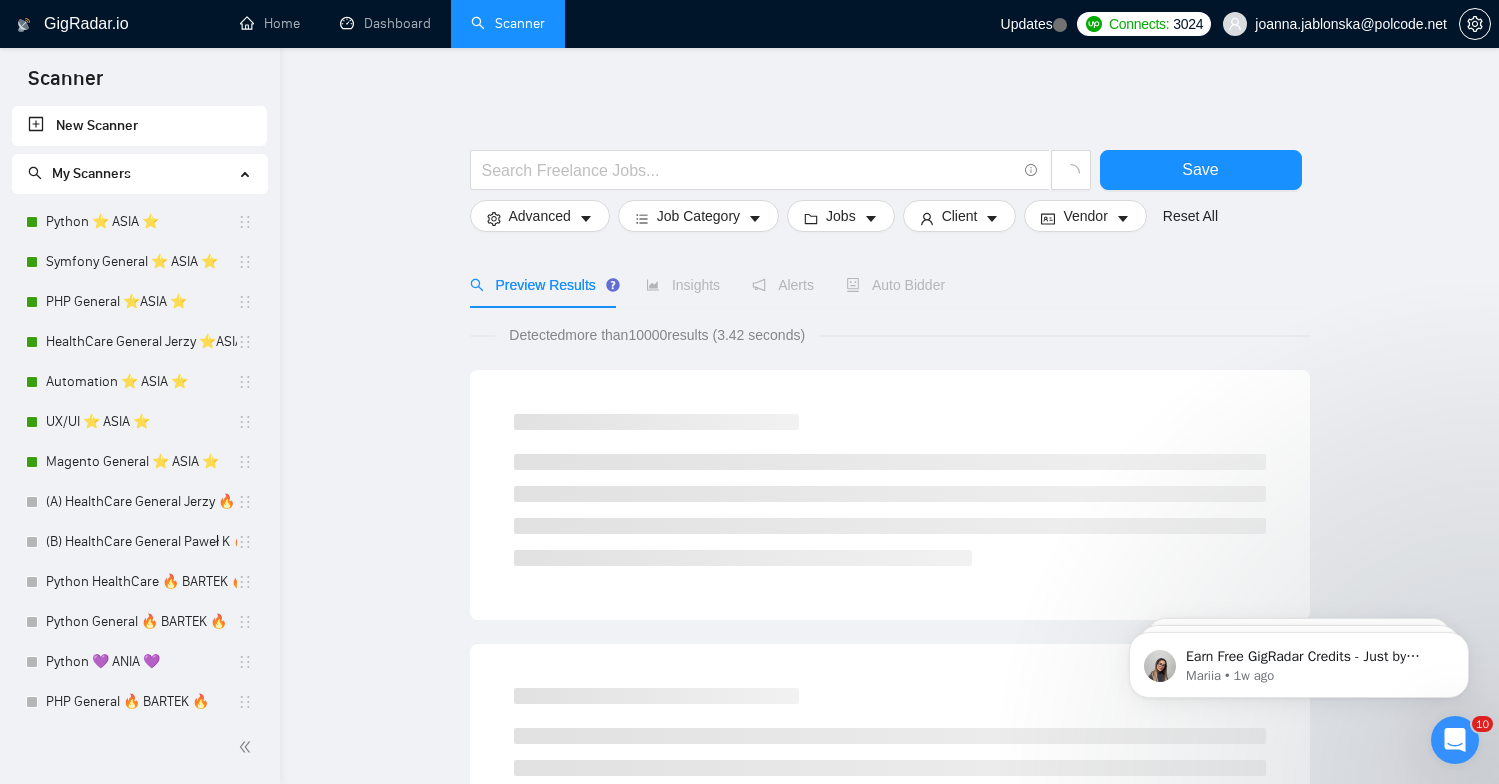 click on "GigRadar.io" at bounding box center [86, 24] 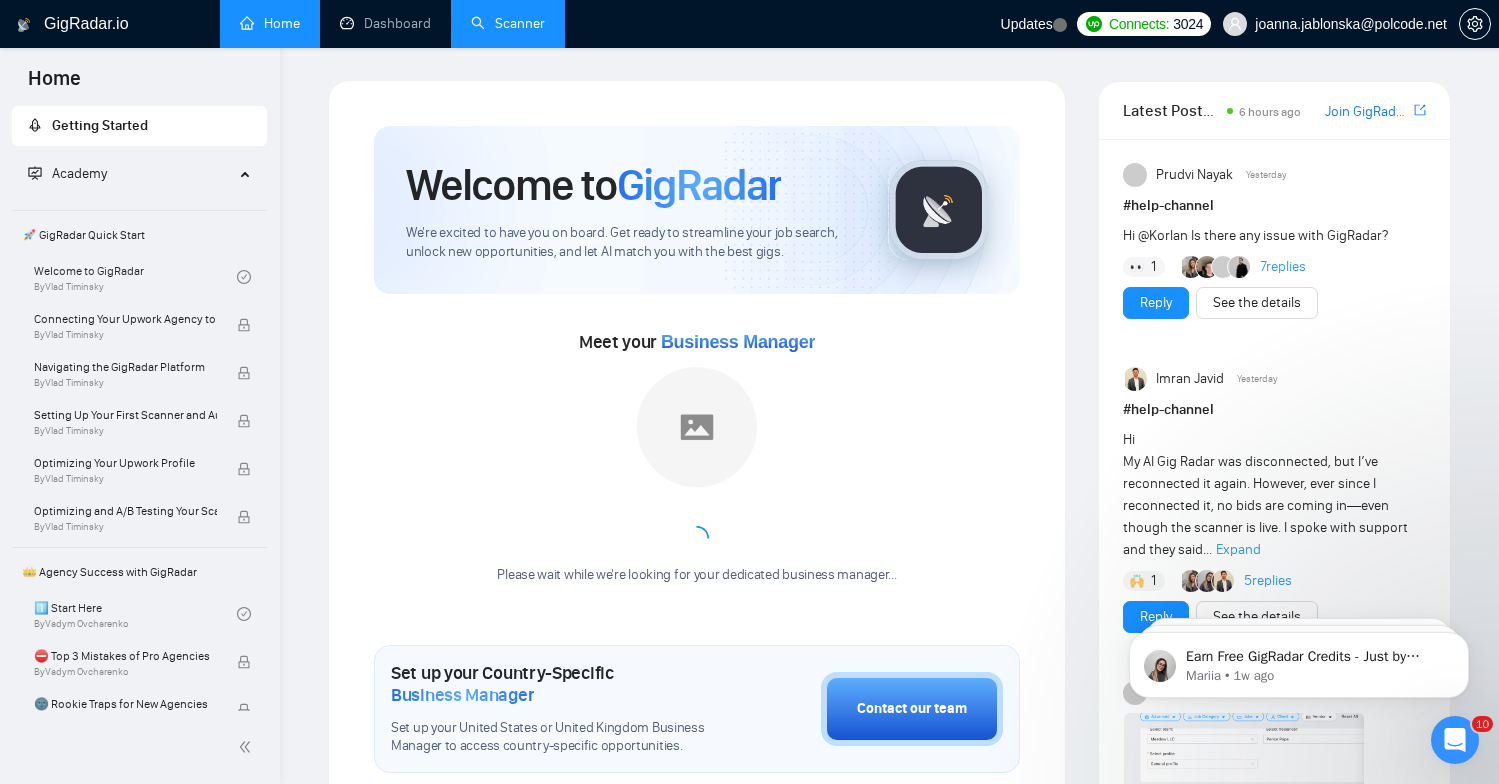 click on "Home" at bounding box center (270, 23) 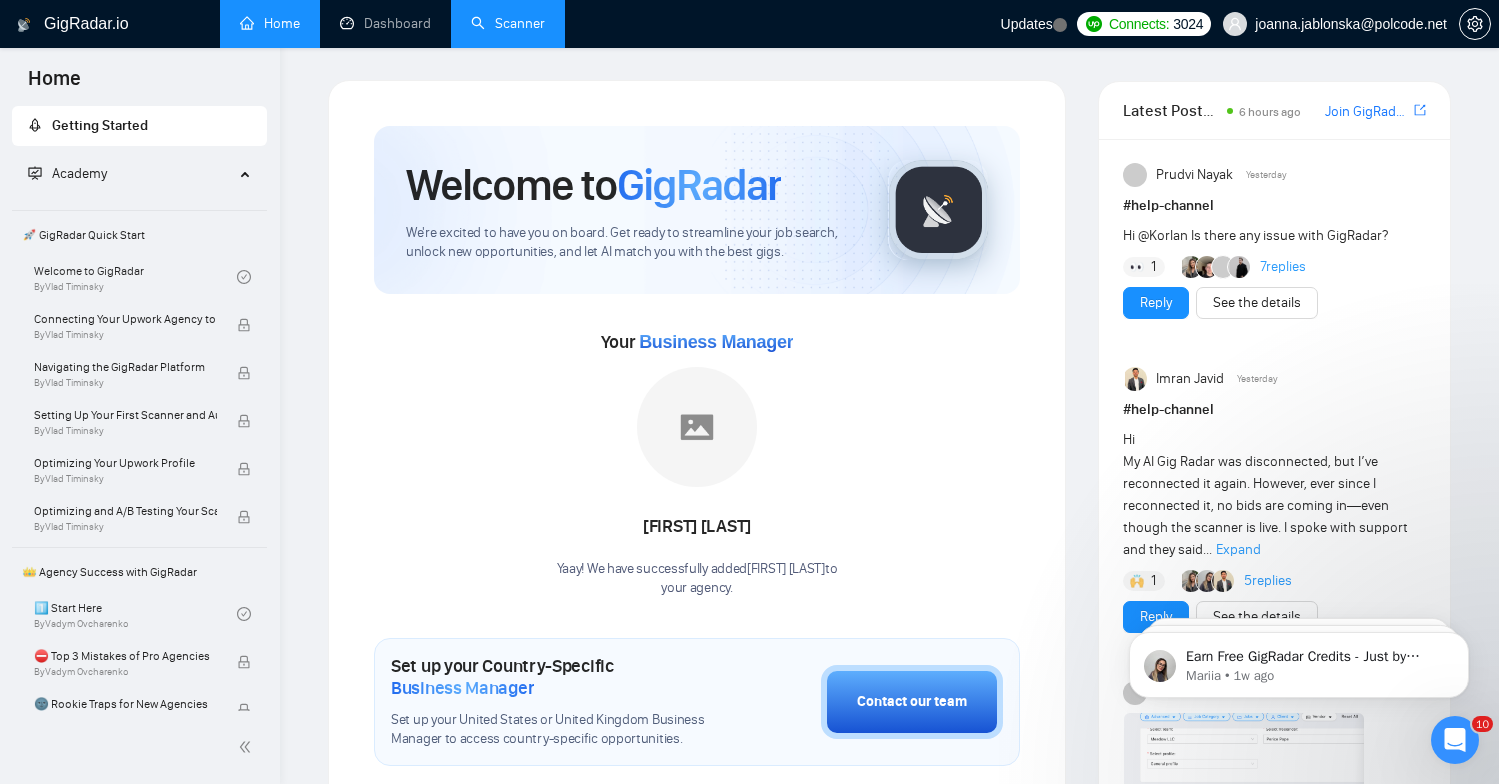 click on "Scanner" at bounding box center (508, 23) 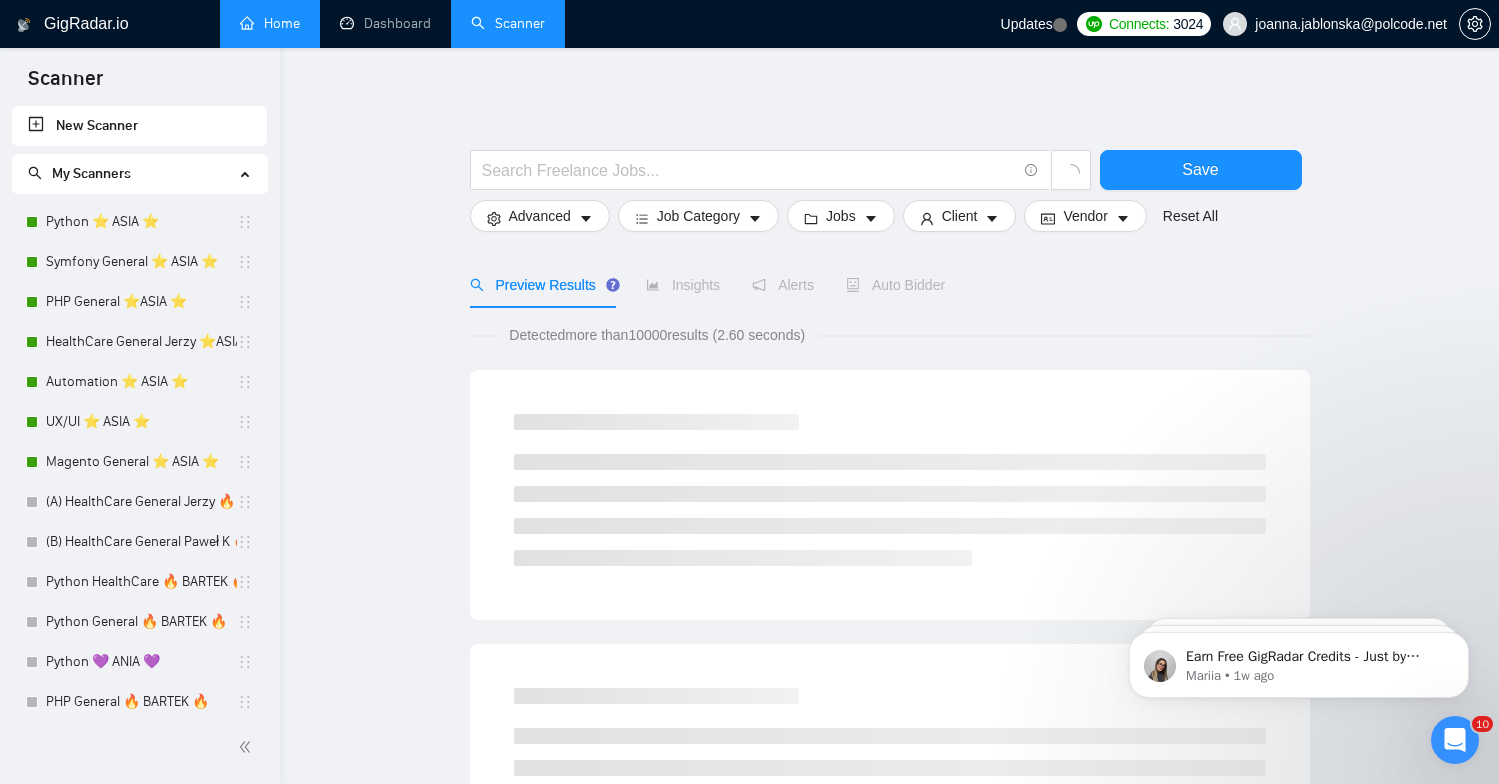 click on "Scanner" at bounding box center (140, 77) 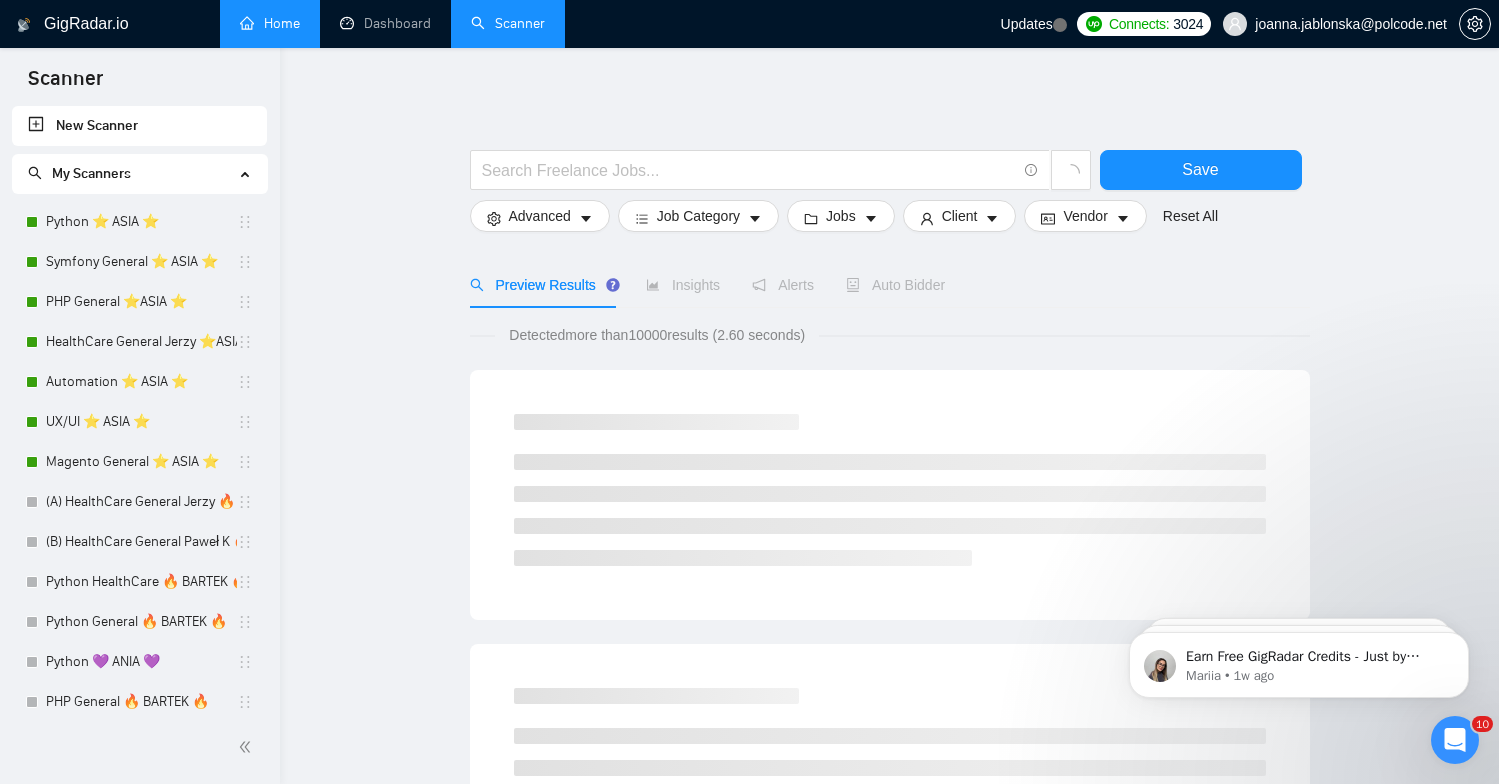 click on "GigRadar.io" at bounding box center (86, 24) 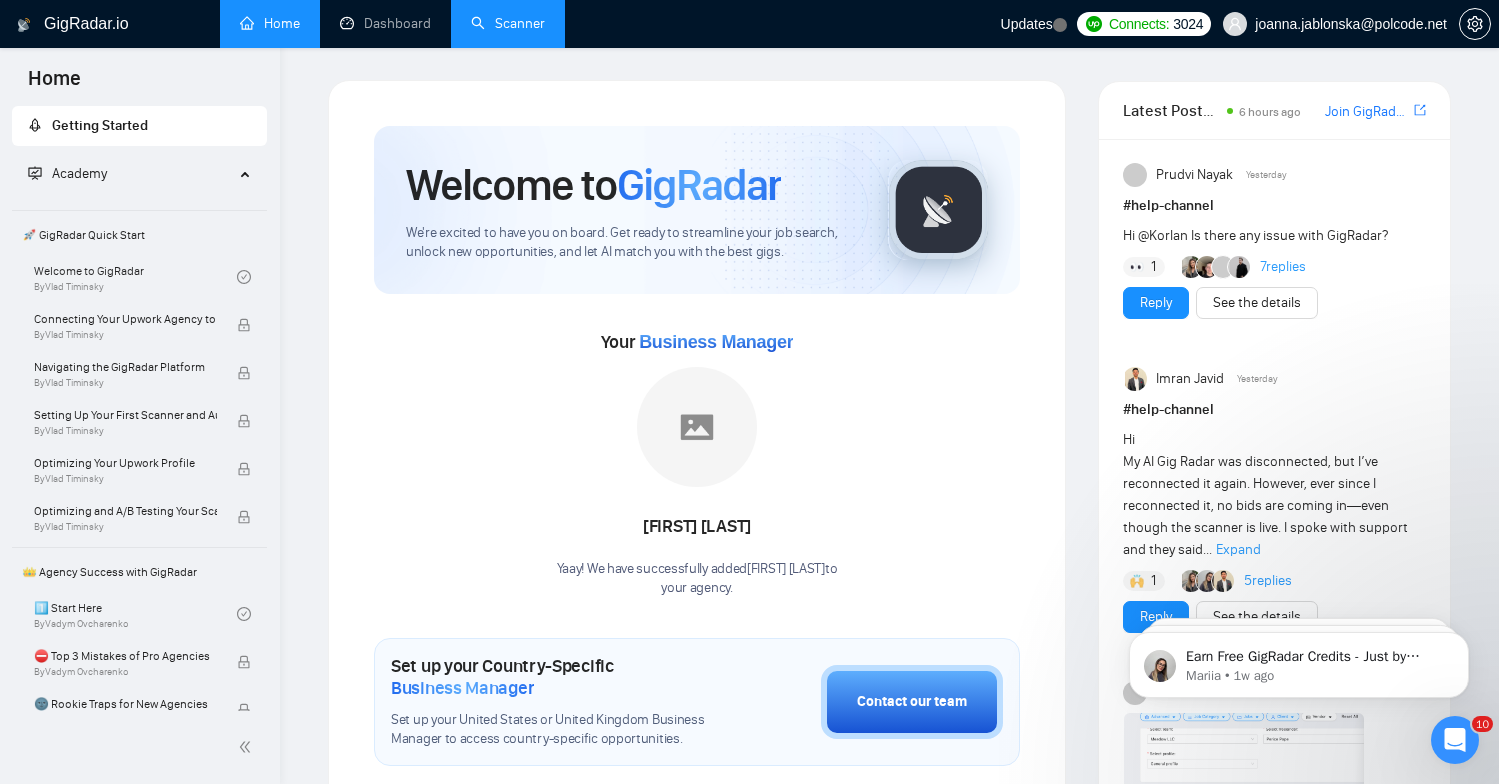 click on "Scanner" at bounding box center [508, 23] 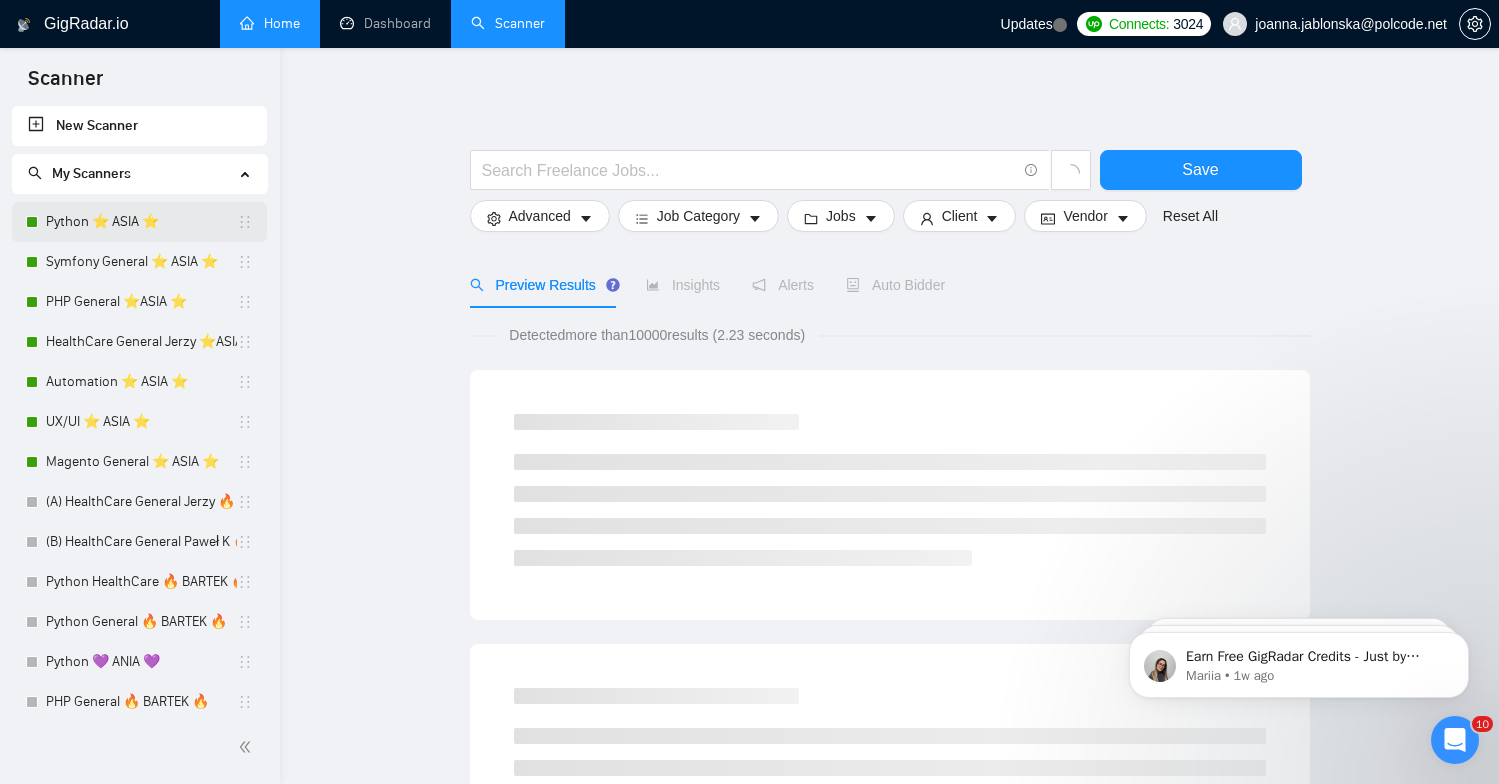 click on "Python  ⭐️  ASIA ⭐️" at bounding box center (141, 222) 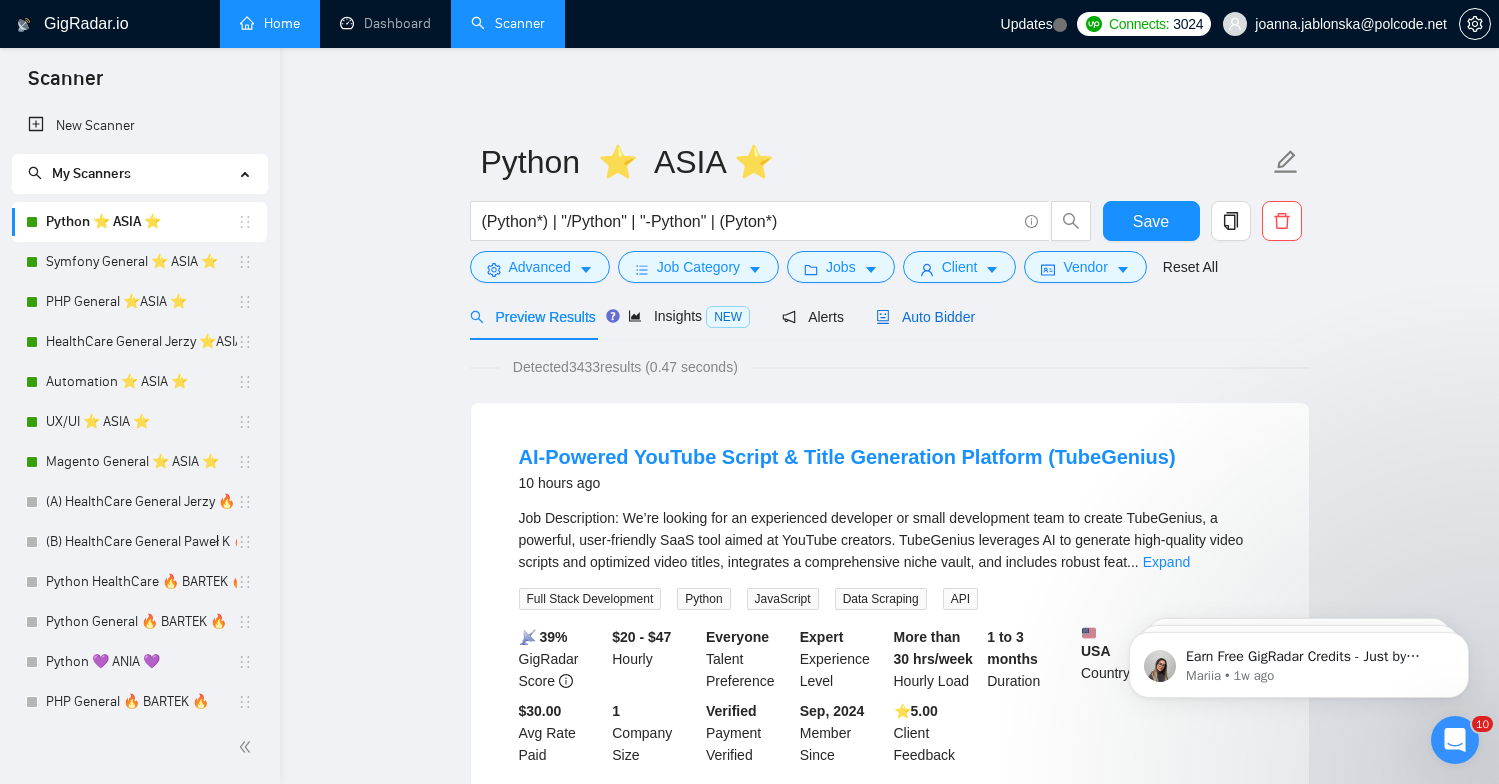 click on "Auto Bidder" at bounding box center (925, 317) 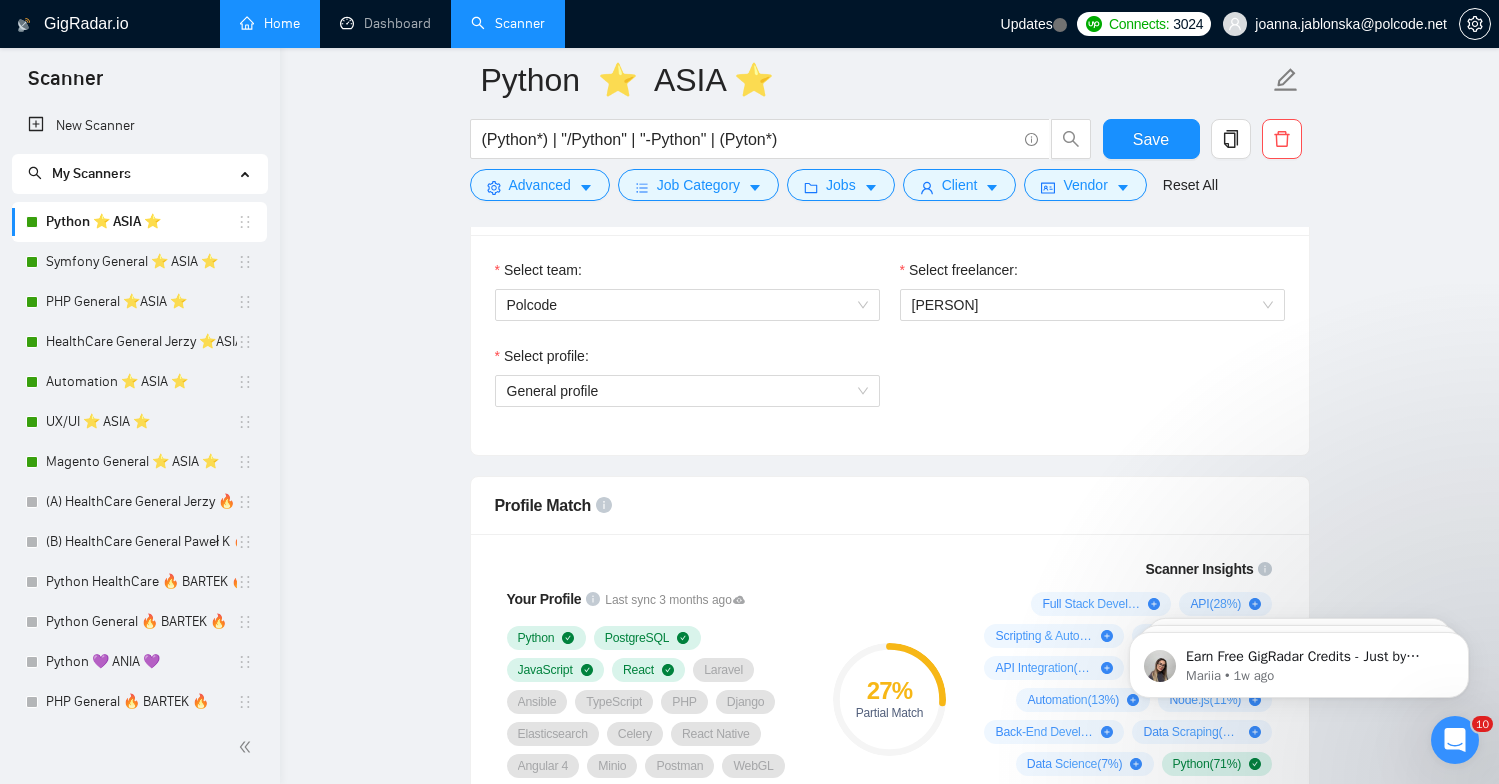 scroll, scrollTop: 1086, scrollLeft: 0, axis: vertical 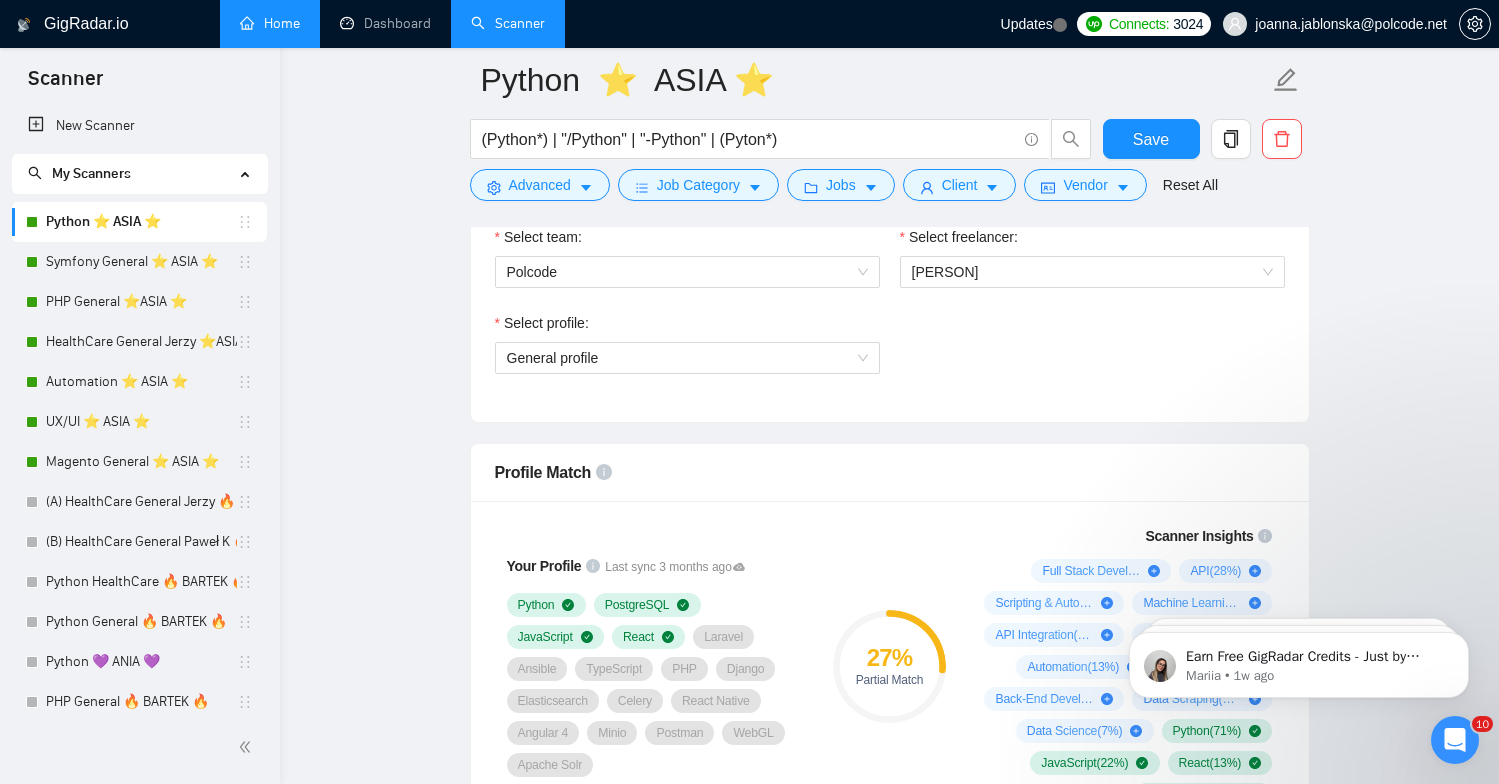click on "Select profile: General profile" at bounding box center [687, 355] 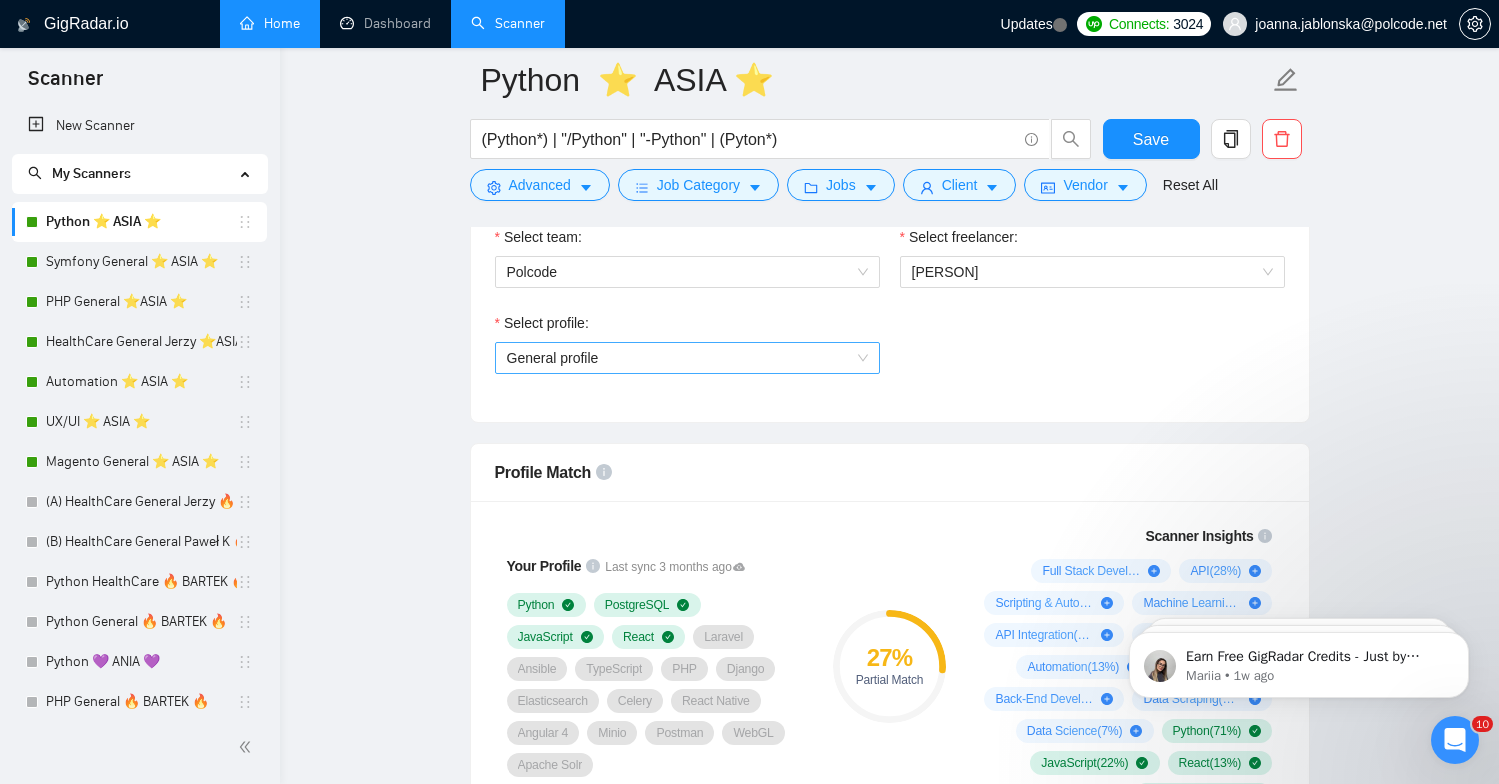 click on "General profile" at bounding box center (687, 358) 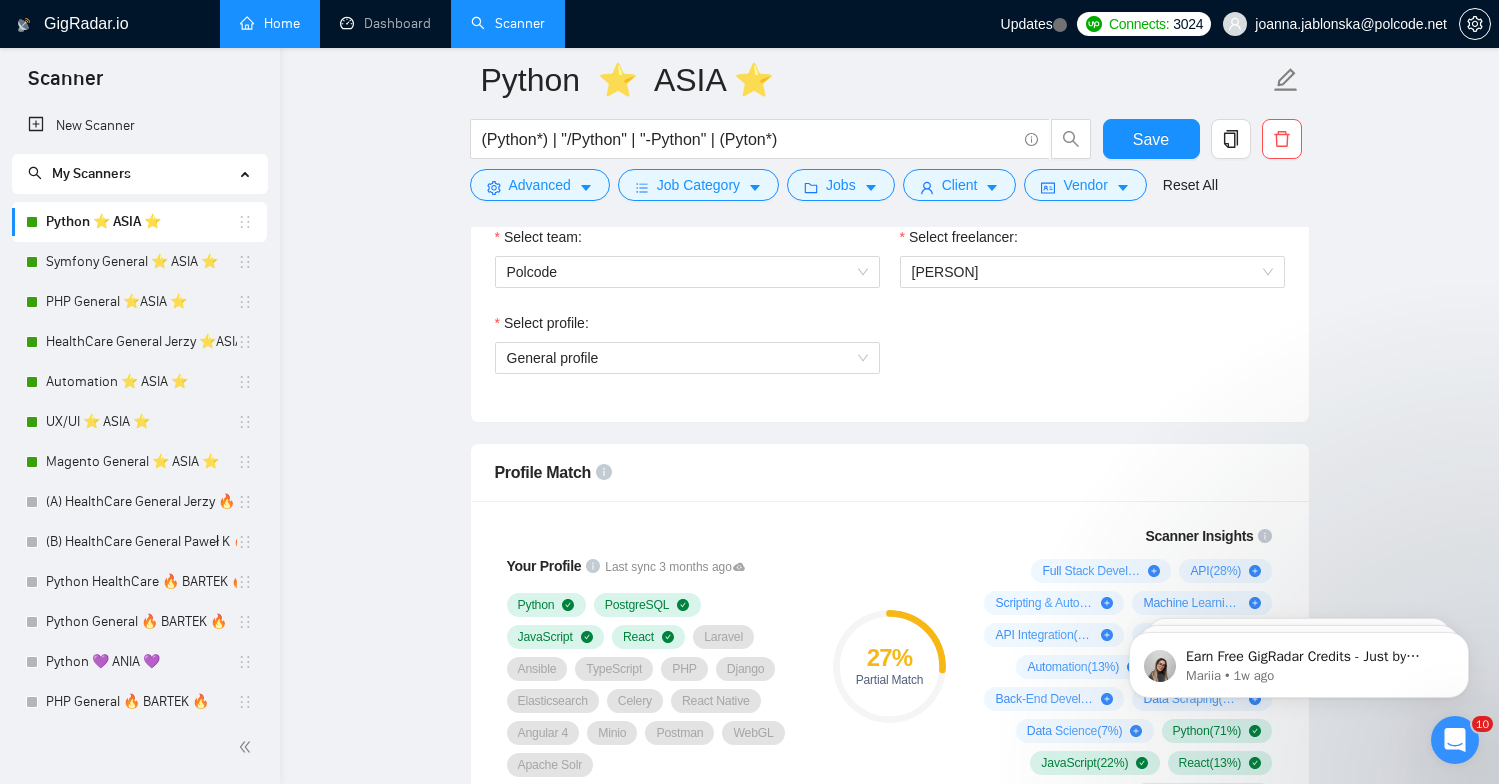 click on "Python  ⭐️  ASIA ⭐️ (Python*) | "/Python" | "-Python" | (Pyton*) Save Advanced   Job Category   Jobs   Client   Vendor   Reset All Preview Results Insights NEW Alerts Auto Bidder Auto Bidding Enabled Auto Bidding Enabled: ON Auto Bidder Schedule Auto Bidding Type: Automated (recommended) Semi-automated Auto Bidding Schedule: 24/7 Custom Custom Auto Bidder Schedule Repeat every week on Monday Tuesday Wednesday Thursday Friday Saturday Sunday Active Hours ( Asia/Makassar ): From: To: ( 24  hours) Asia/Makassar Auto Bidding Type Select your bidding algorithm: Choose the algorithm for you bidding. The price per proposal does not include your connects expenditure. Template Bidder Works great for narrow segments and short cover letters that don't change. 0.50  credits / proposal Sardor AI 🤖 Personalise your cover letter with ai [placeholders] 0.50  credits / proposal Experimental Laziza AI  👑   NEW   Learn more 1.00  credits / proposal $100.26 savings Team & Freelancer Select team: Polcode Python PHP" at bounding box center (889, 1957) 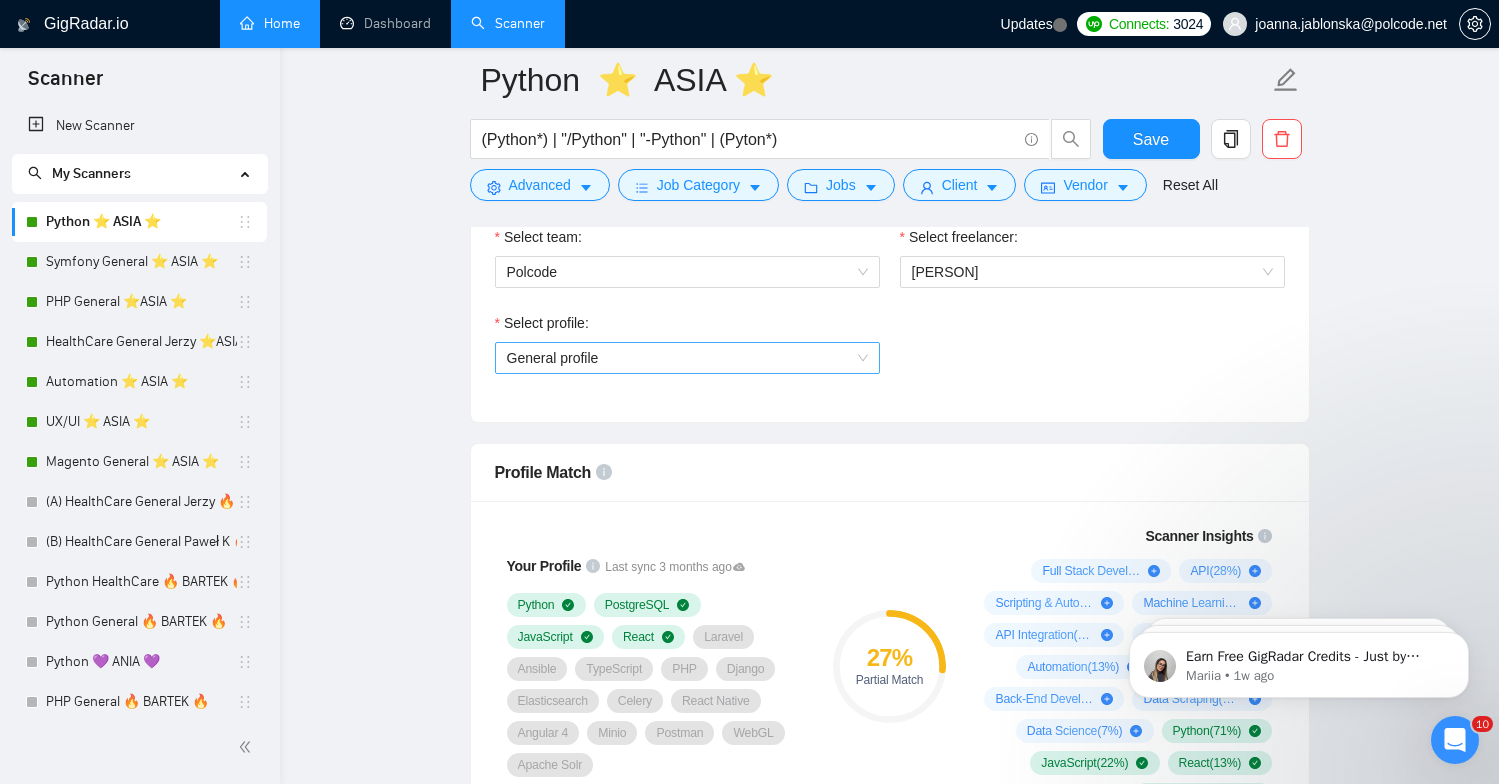 click on "General profile" at bounding box center [687, 358] 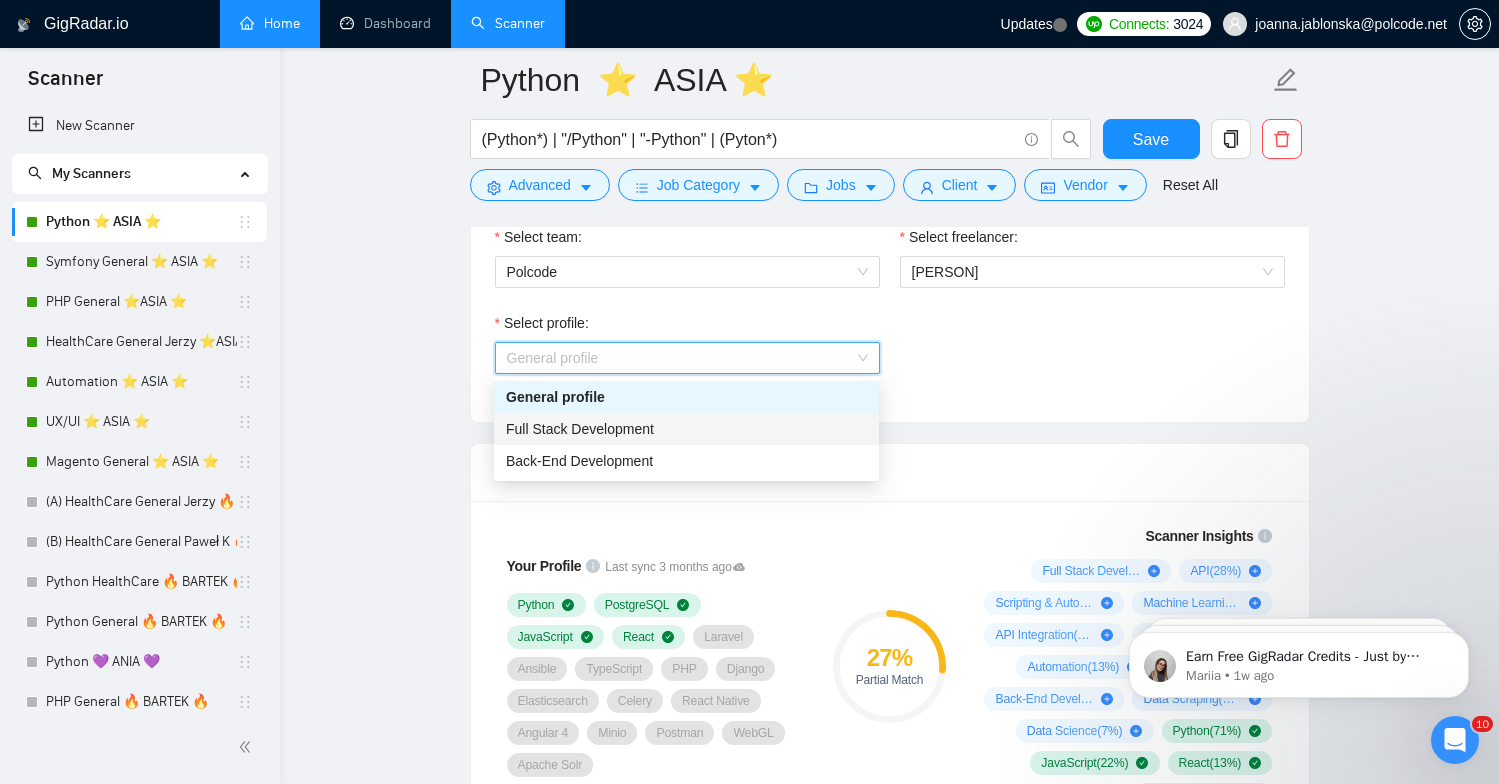 click on "Full Stack Development" at bounding box center [580, 429] 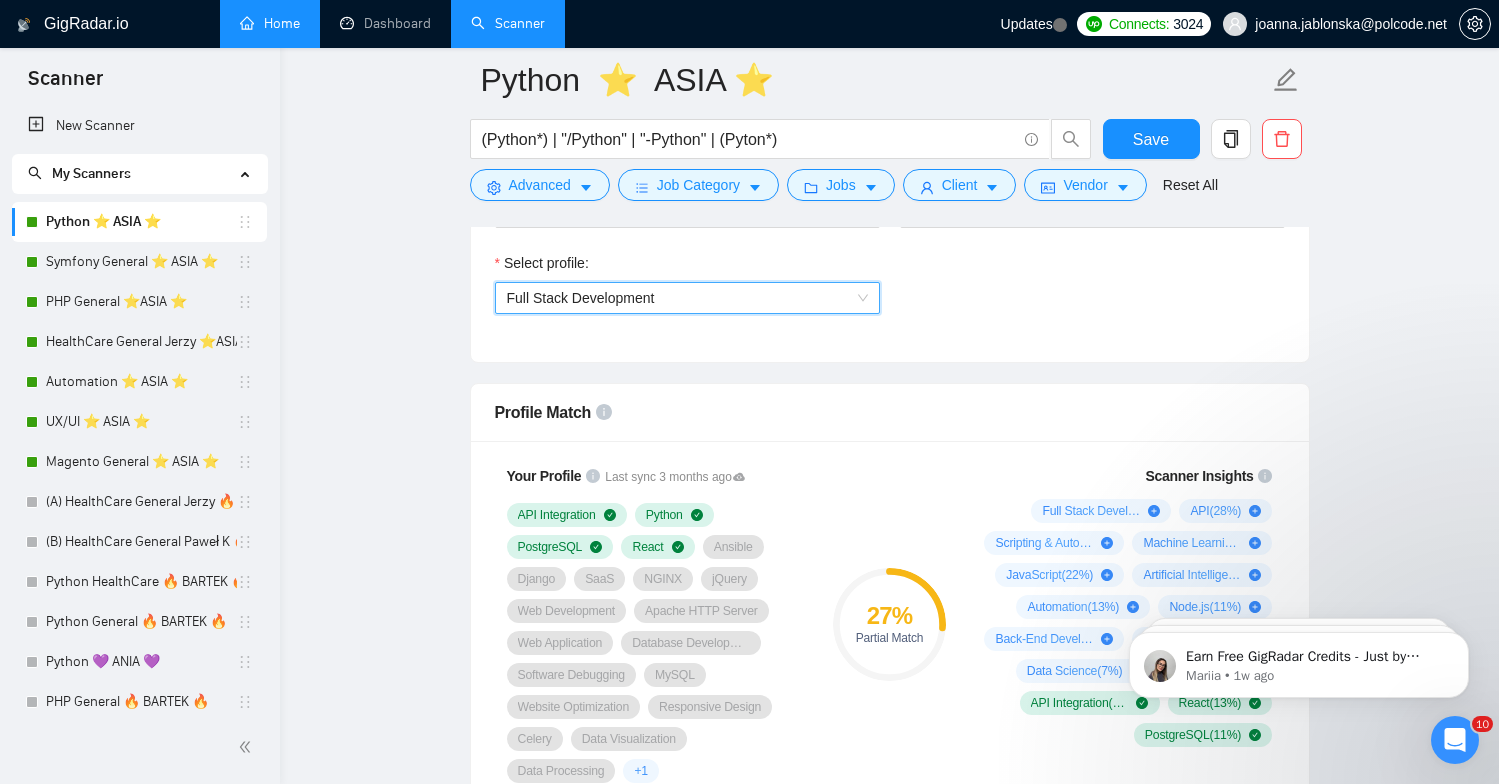 scroll, scrollTop: 1168, scrollLeft: 0, axis: vertical 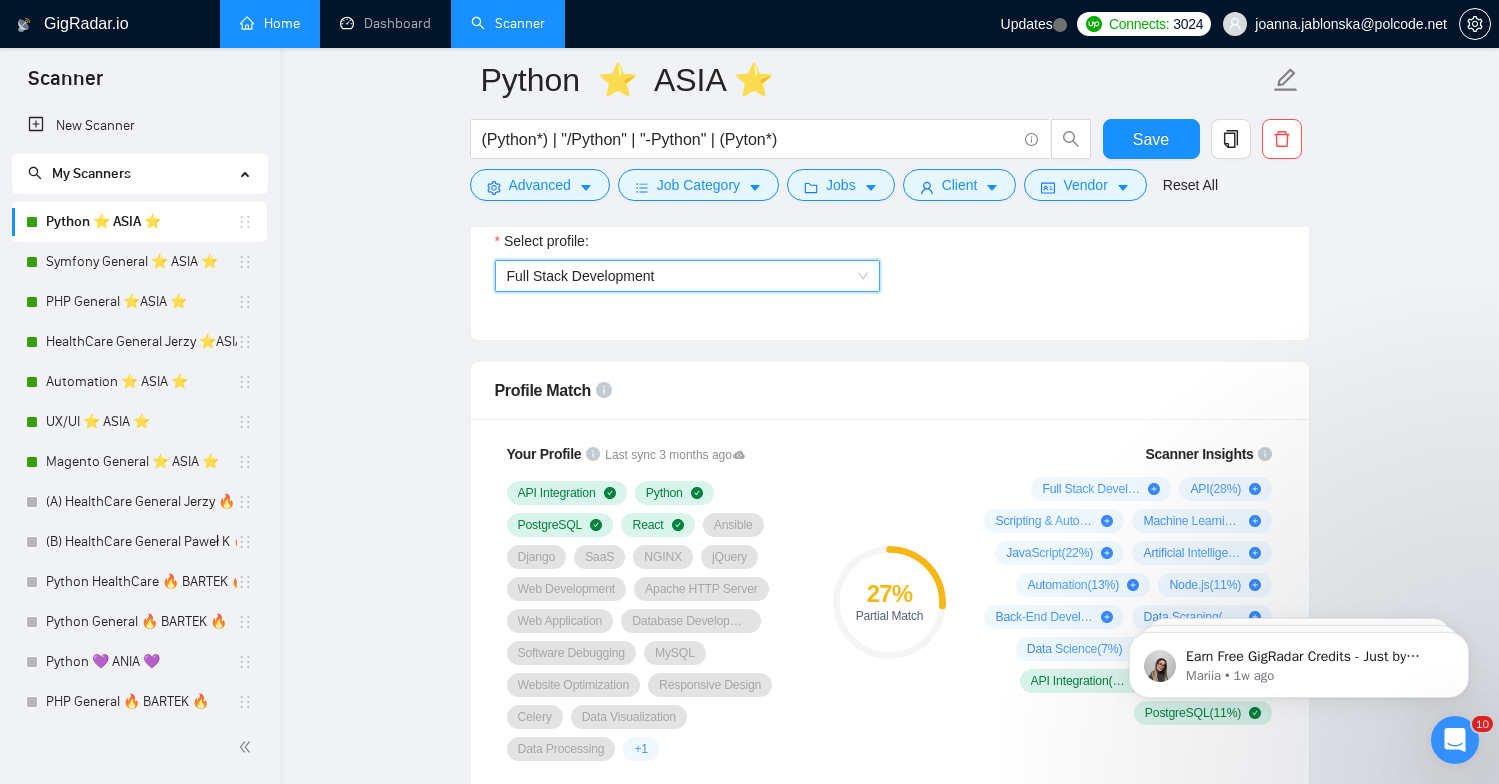click on "Full Stack Development" at bounding box center [581, 276] 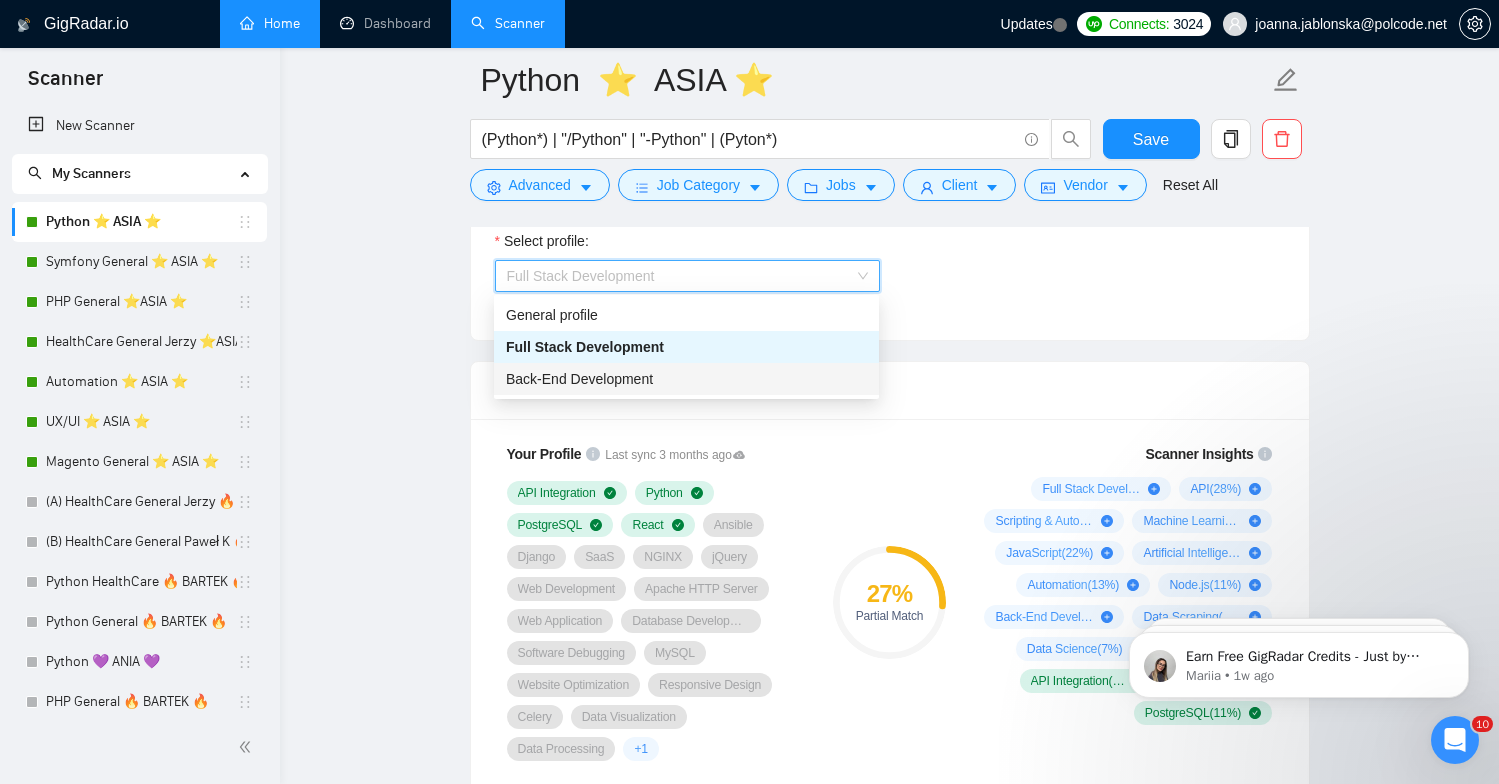 click on "Back-End Development" at bounding box center (579, 379) 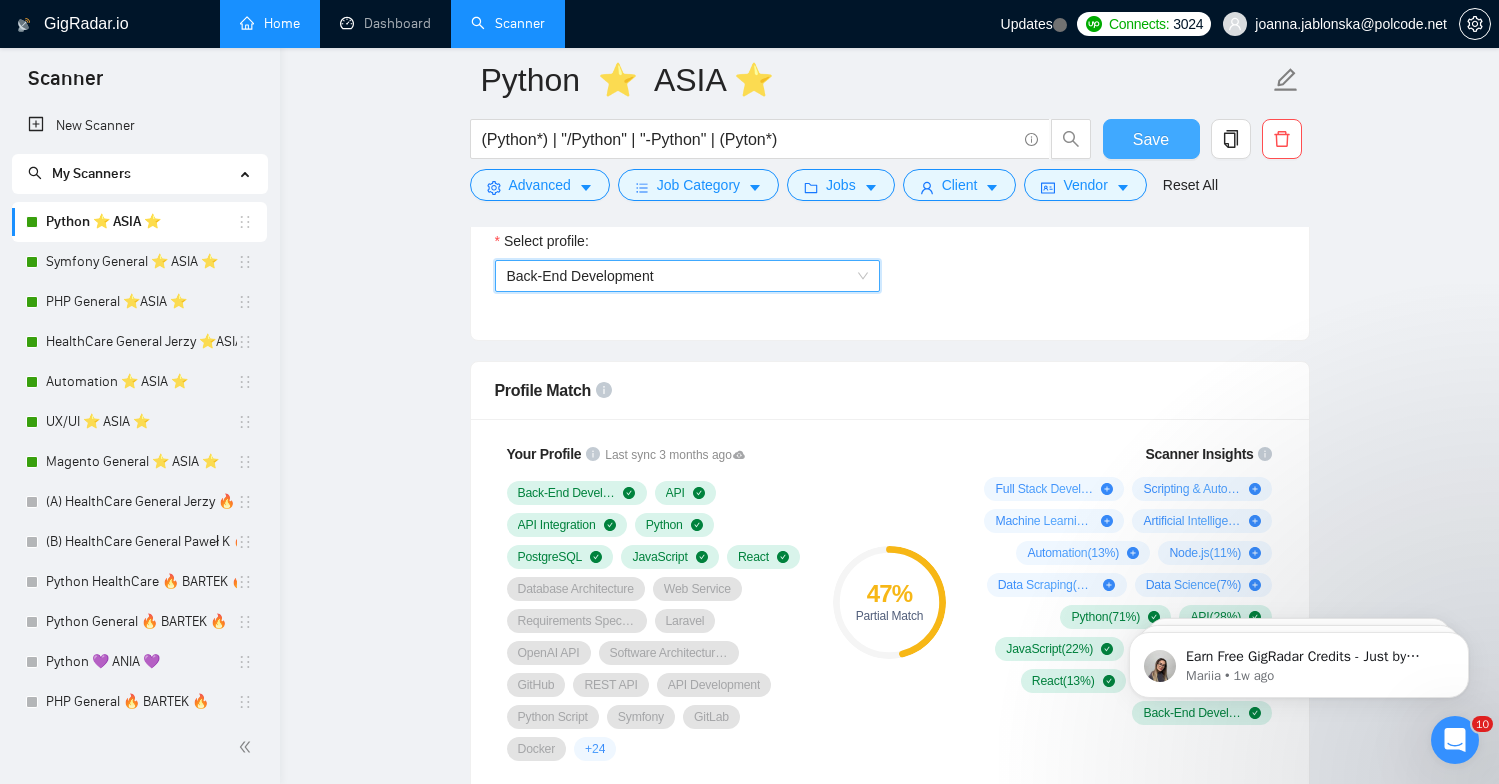 click on "Save" at bounding box center (1151, 139) 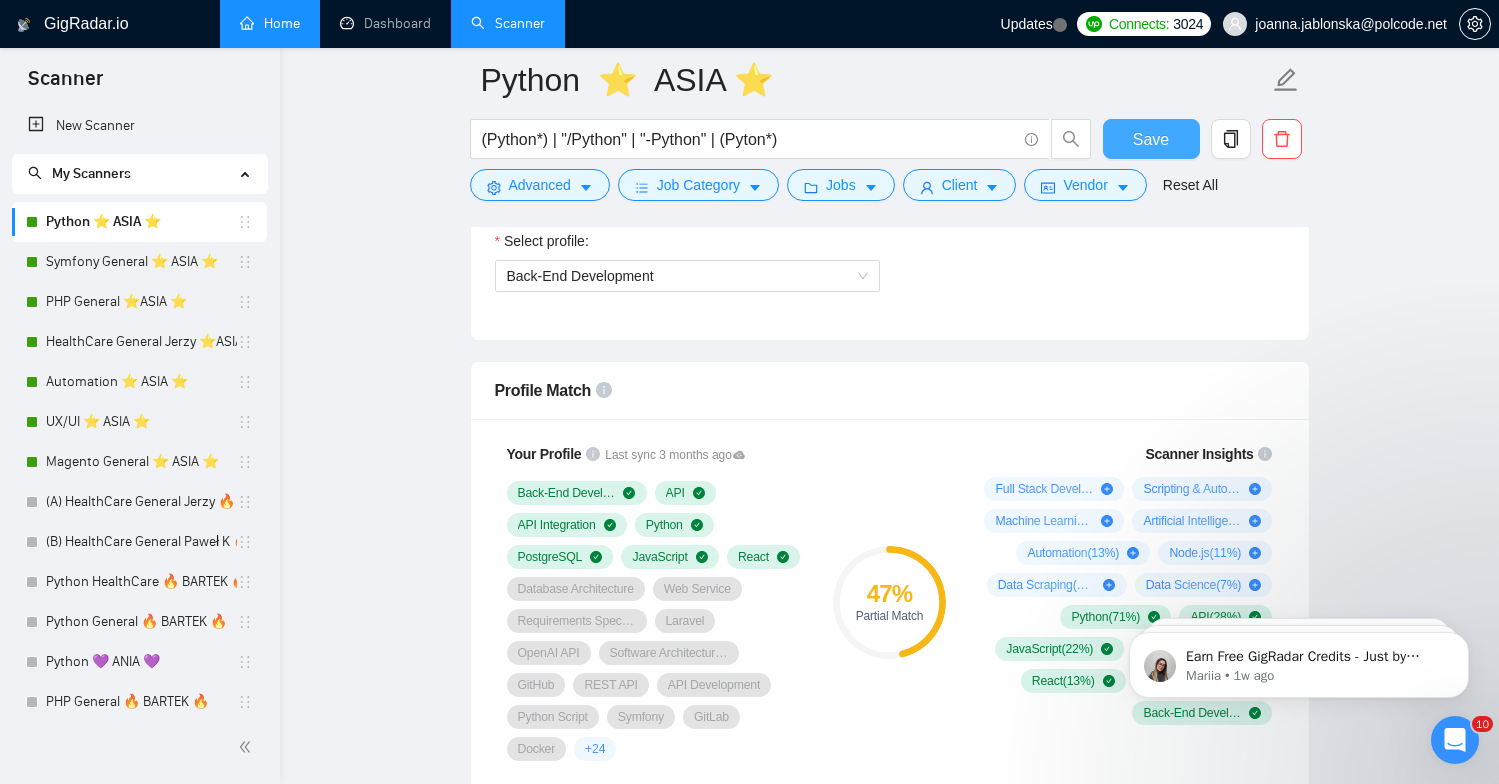 click on "Save" at bounding box center (1151, 139) 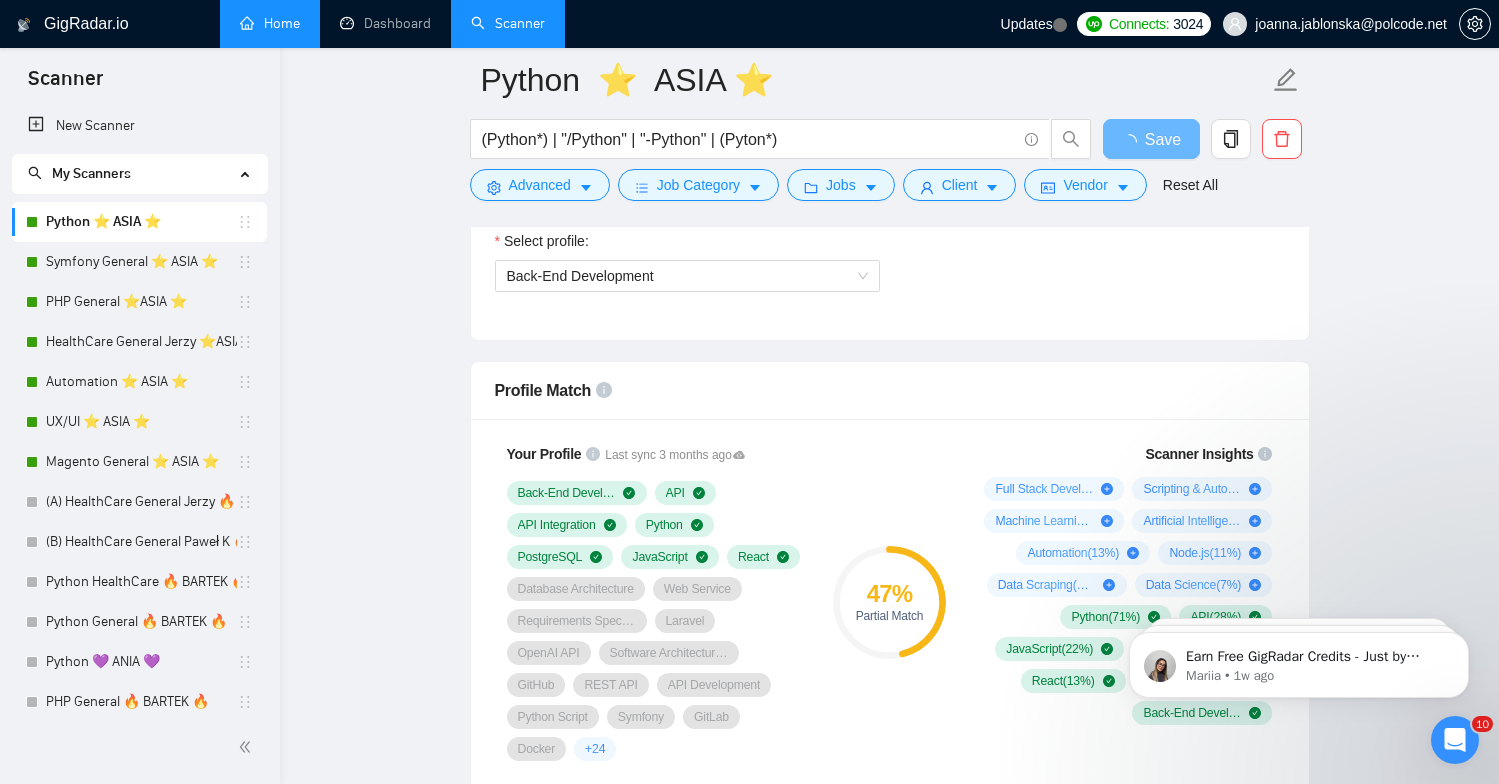 click on "GigRadar.io" at bounding box center [86, 24] 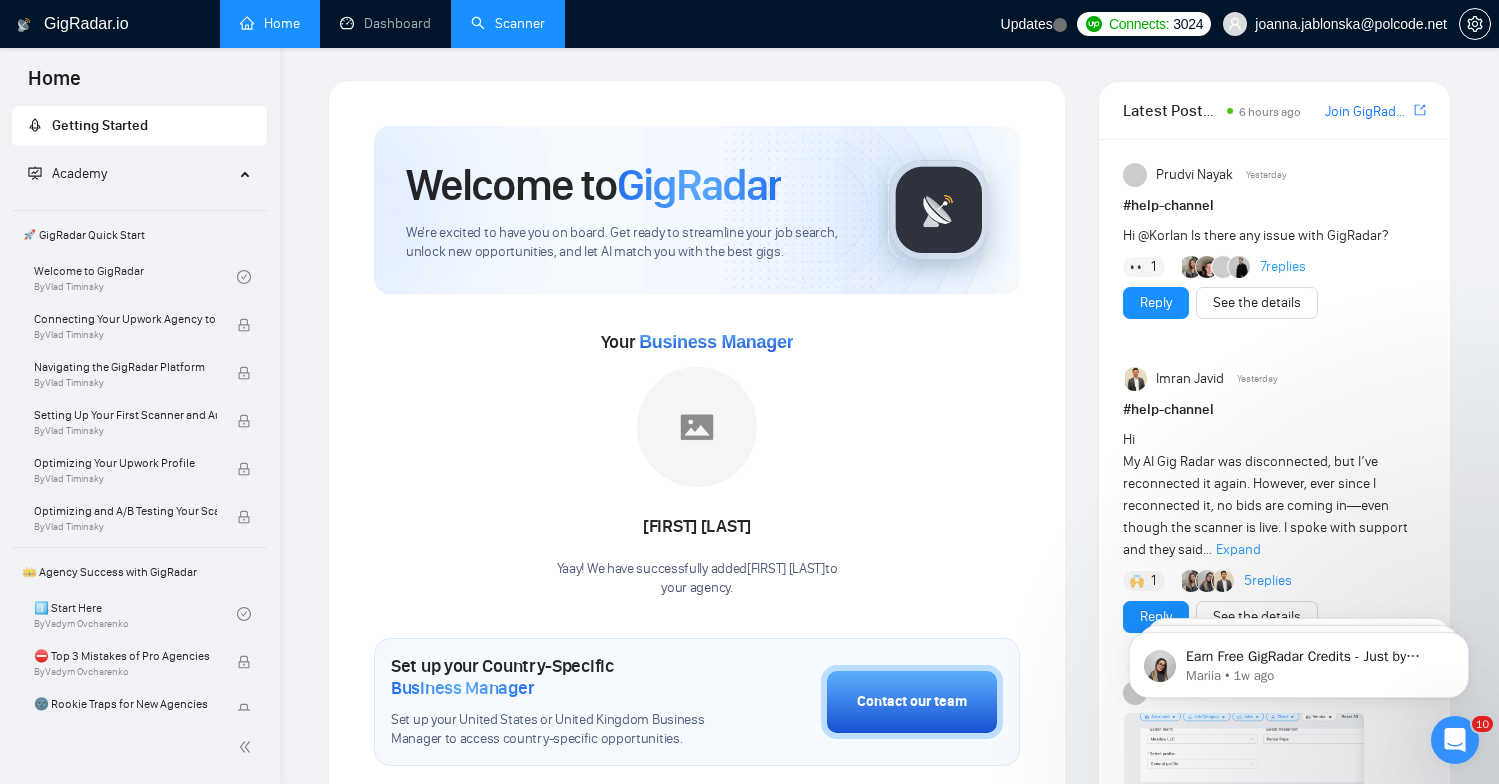 click on "Scanner" at bounding box center [508, 23] 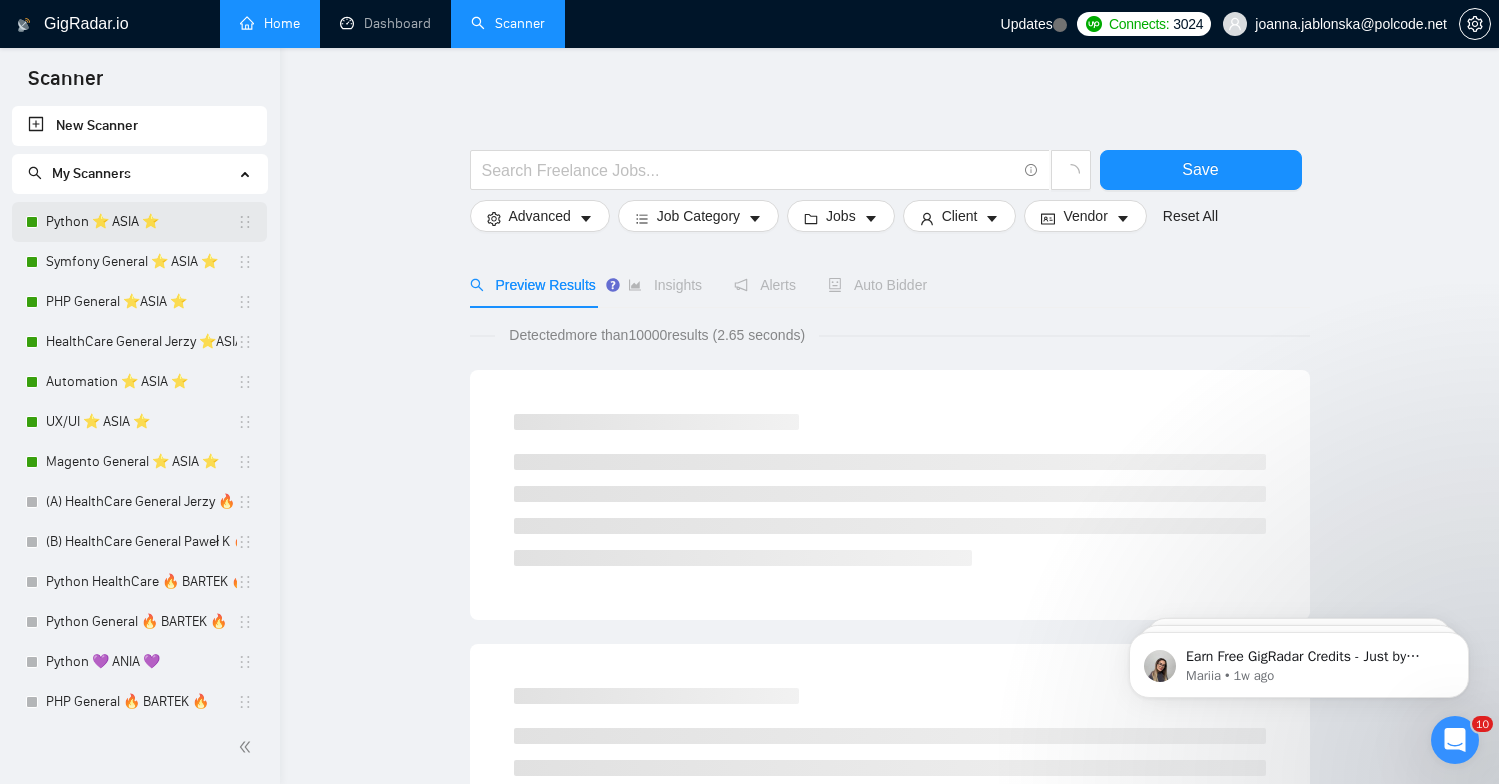 click on "Python  ⭐️  ASIA ⭐️" at bounding box center (141, 222) 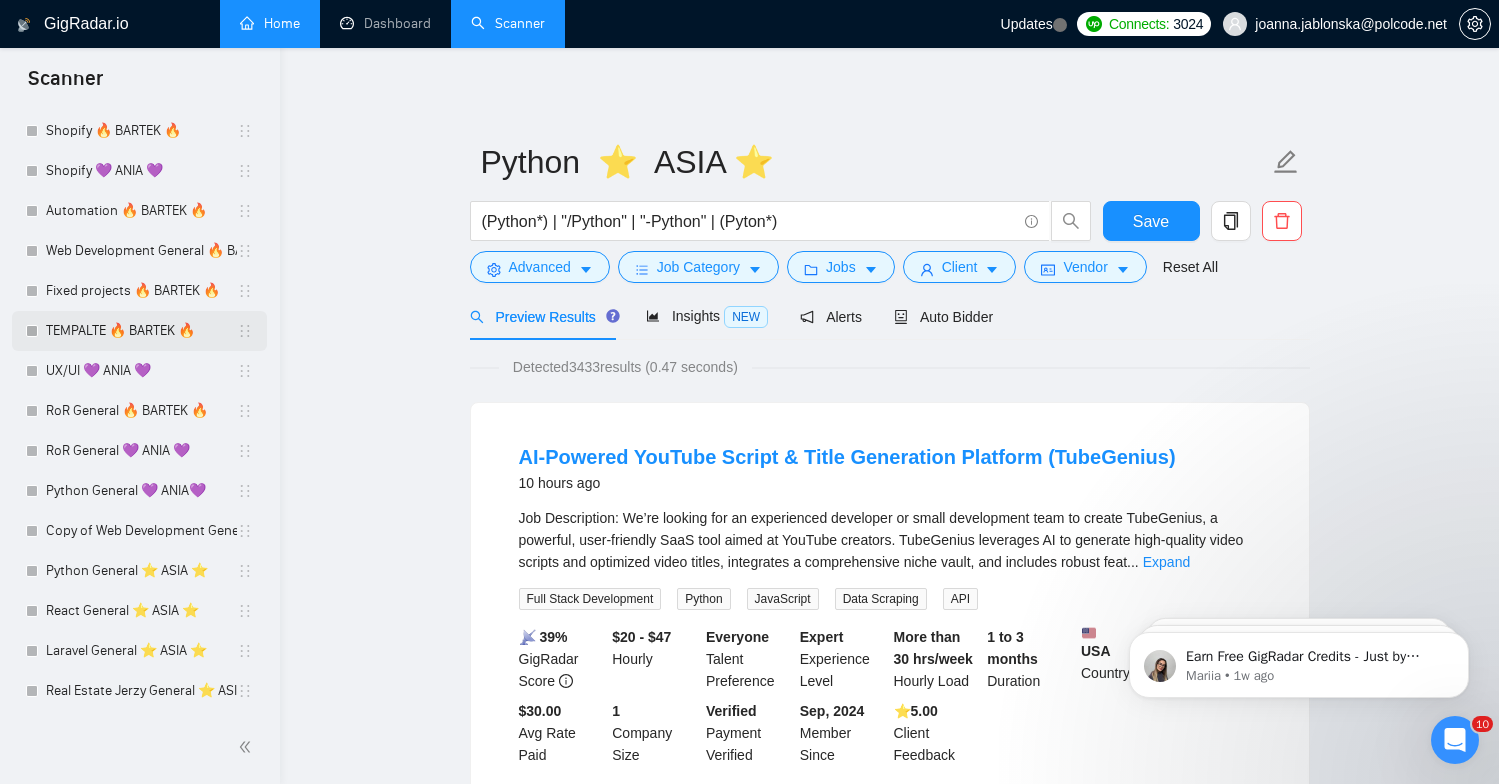 scroll, scrollTop: 1451, scrollLeft: 0, axis: vertical 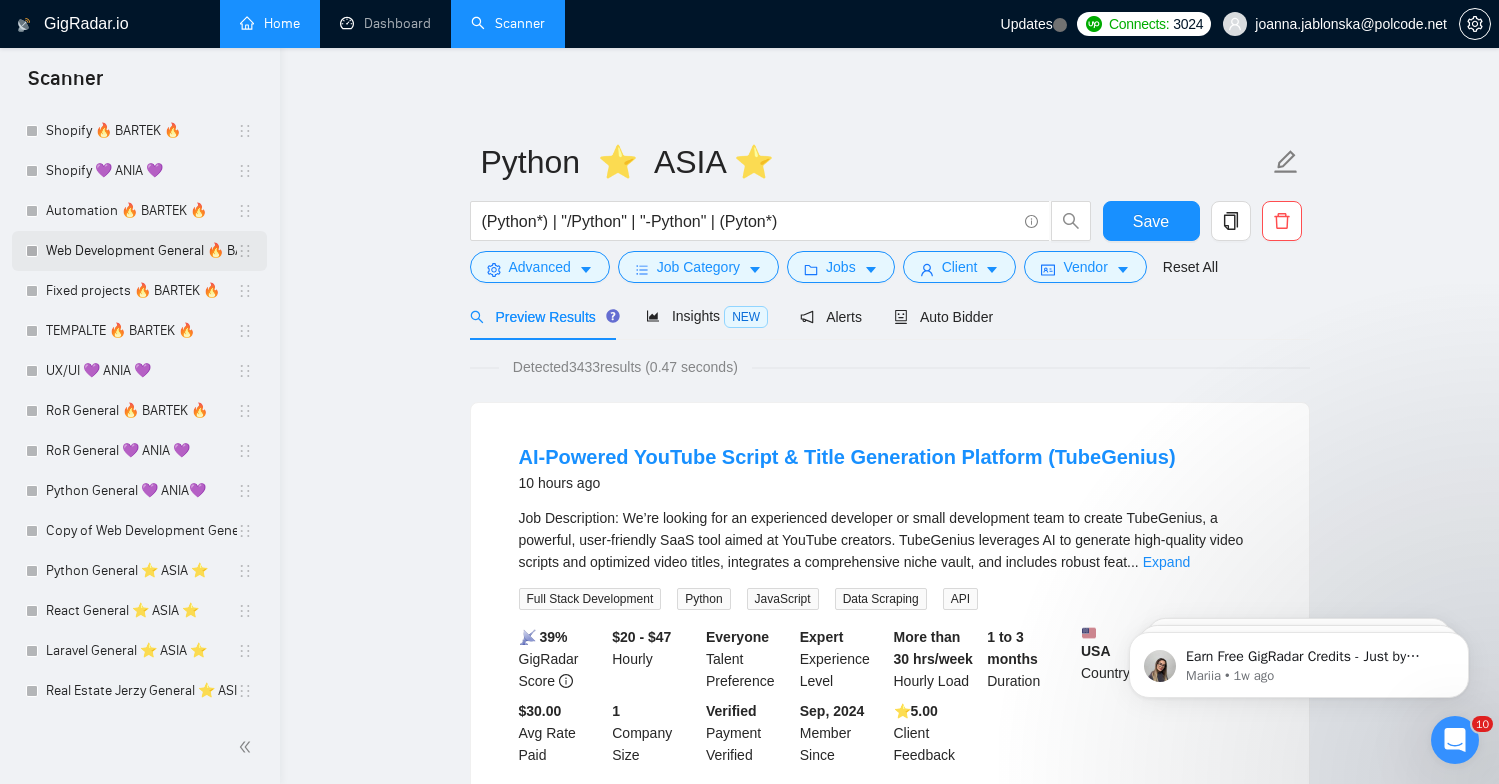 click on "Web Development General 🔥 BARTEK 🔥" at bounding box center [141, 251] 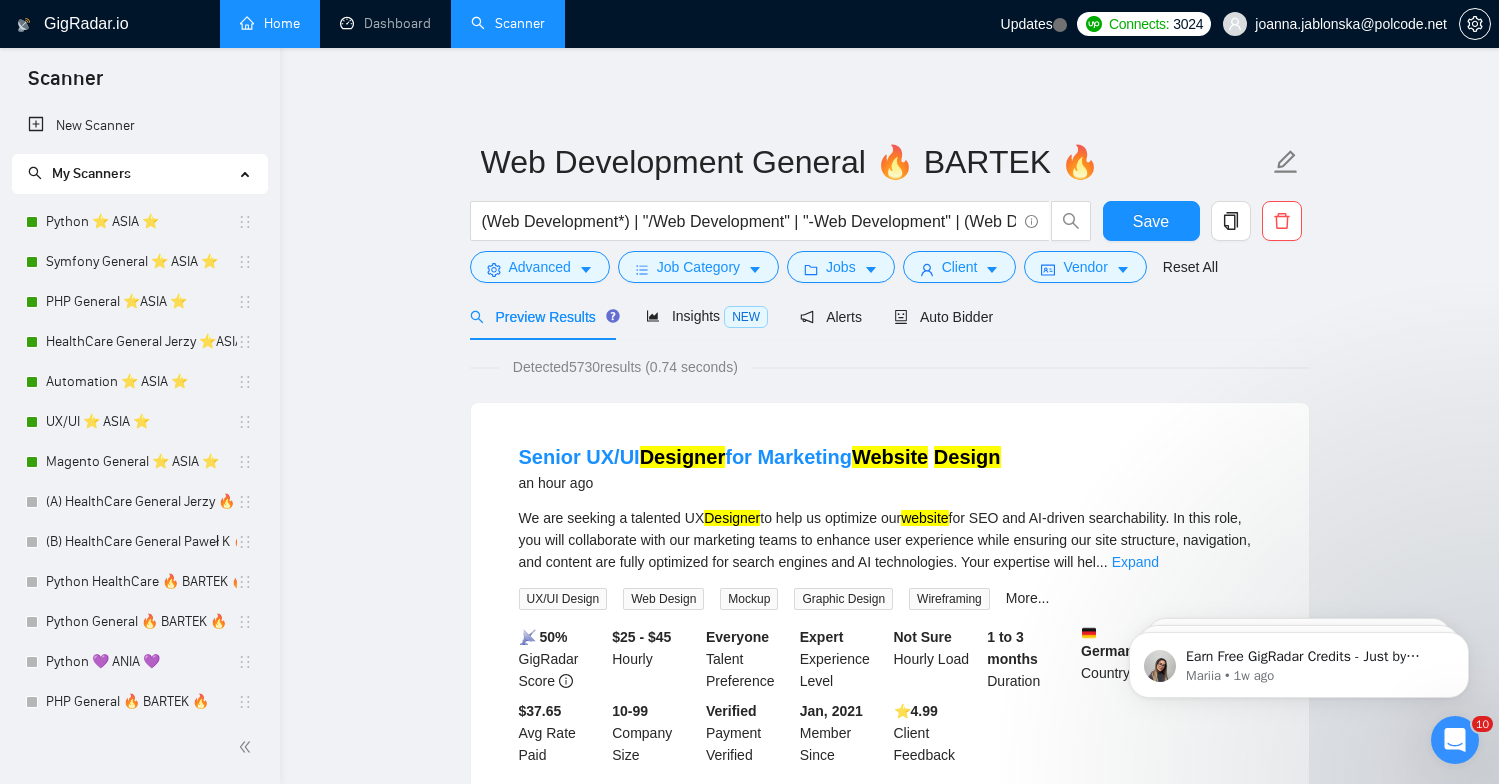 scroll, scrollTop: 0, scrollLeft: 0, axis: both 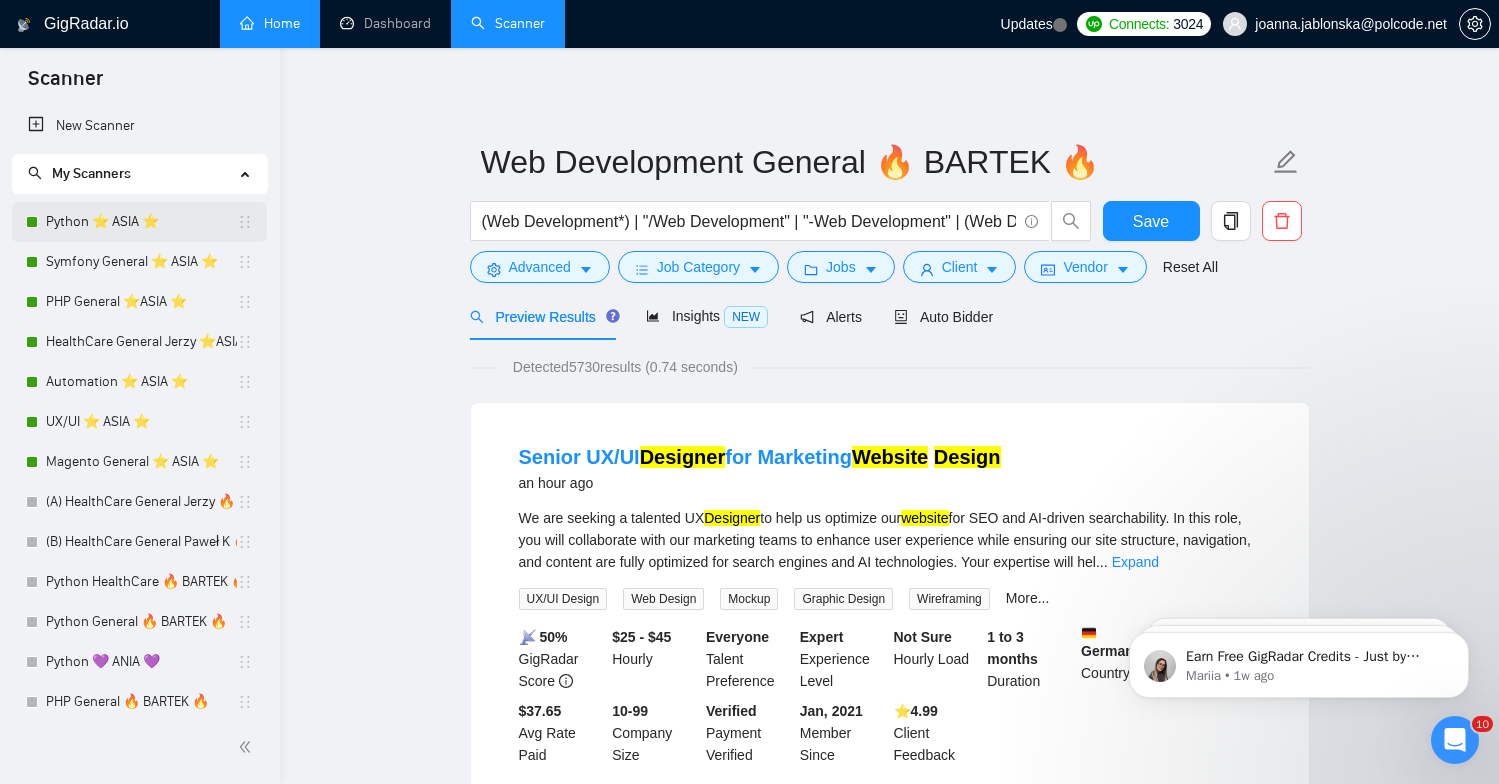 click on "Python  ⭐️  ASIA ⭐️" at bounding box center [141, 222] 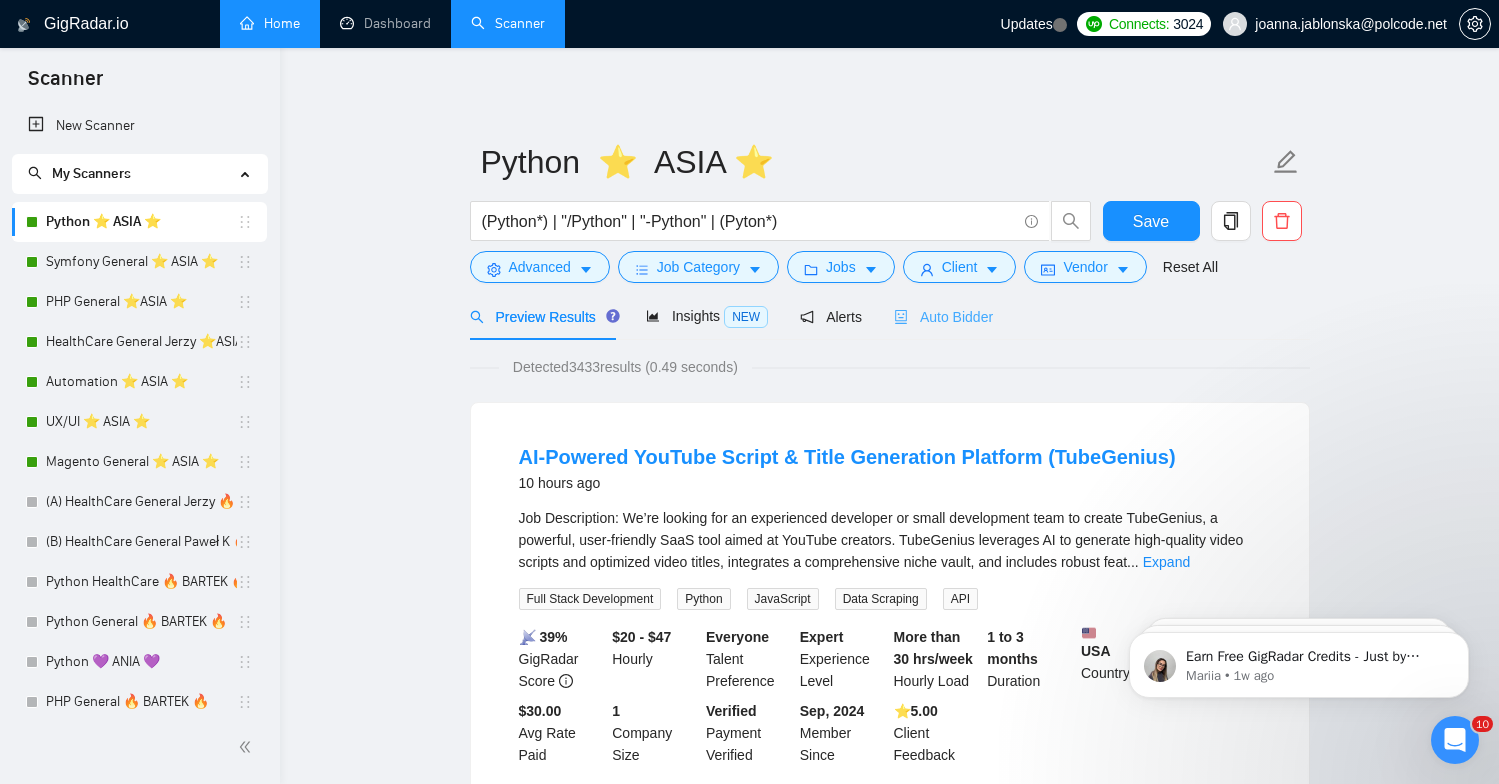 scroll, scrollTop: 0, scrollLeft: 0, axis: both 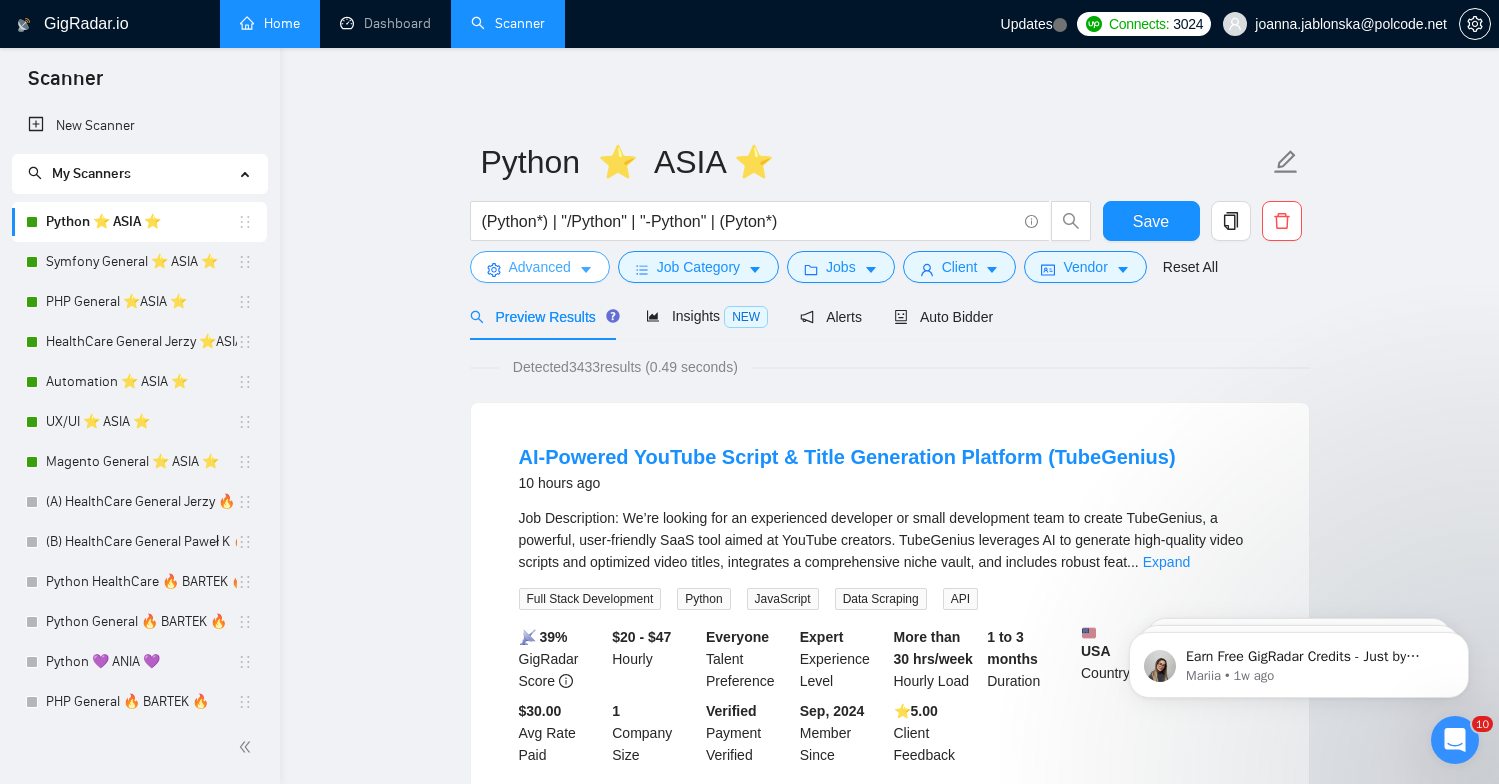 click on "Advanced" at bounding box center (540, 267) 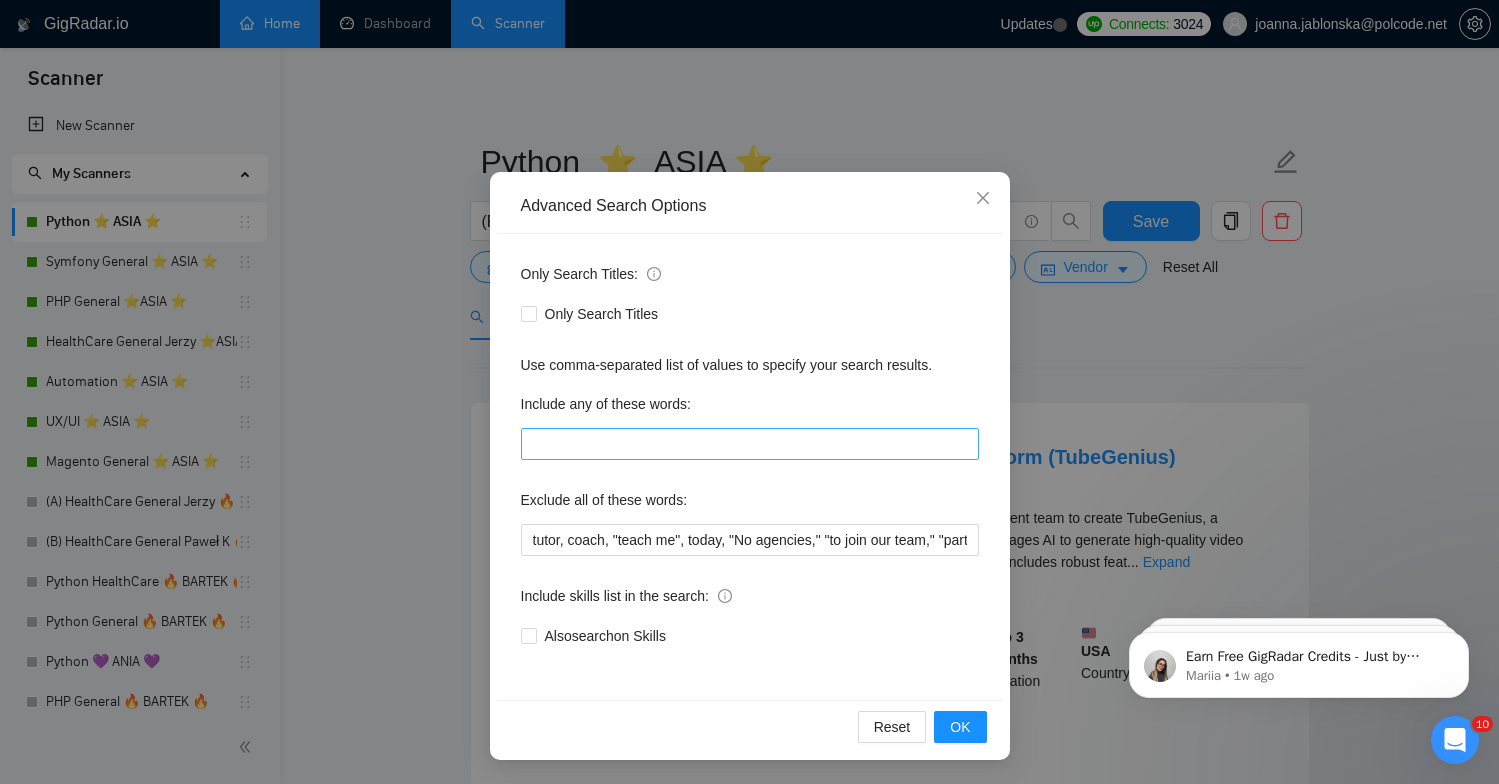scroll, scrollTop: 48, scrollLeft: 0, axis: vertical 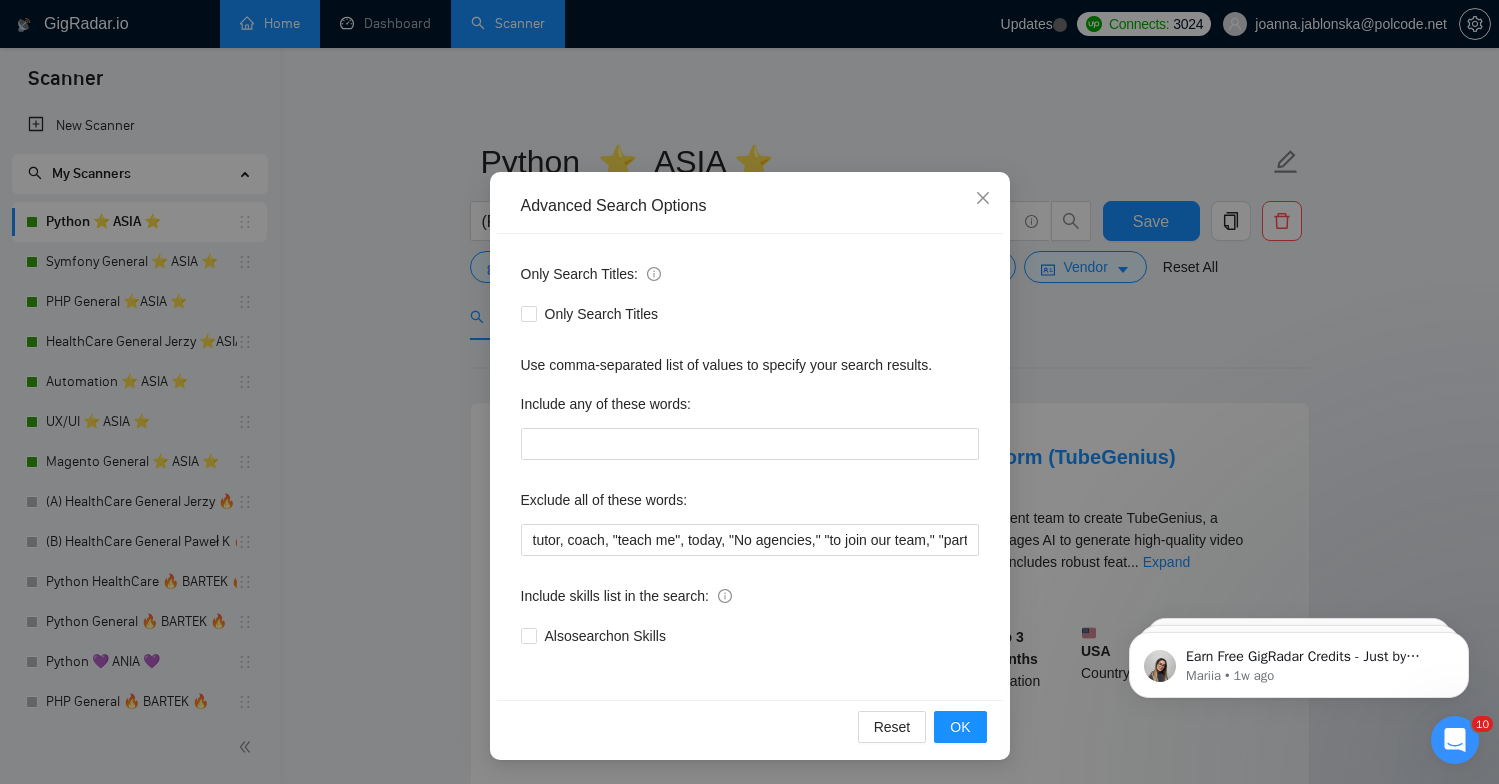 click on "Advanced Search Options Only Search Titles:   Only Search Titles Use comma-separated list of values to specify your search results. Include any of these words: Exclude all of these words: tutor, coach, "teach me", today, "No agencies," "to join our team," "part of a team," "join us," "agency environment," "won't be recruiting agencies," "agencies not to apply," CV, resume, "No agency," "No Agencies," "Individual only," "Ability to work independently," "The ideal candidate," "individual to," "individual who," "to join our team," "No agencies please," "(No agencies please)," "Candidate Interviewing," "Candidate Interview Consulting," "this job is not open to teams," "this job is not open to agency," "this job is not open to companies," "NO AGENCY," "Freelancers Only," "NOT AGENCY," "no agency," "no agencies," "individual only," "freelancers only," "No Agencies!," "independent contractors only," "***Freelancers Only," "/Freelancers Only," ".Freelancers Only," ",Freelancers Only."   Also  search  on Skills Reset" at bounding box center [749, 392] 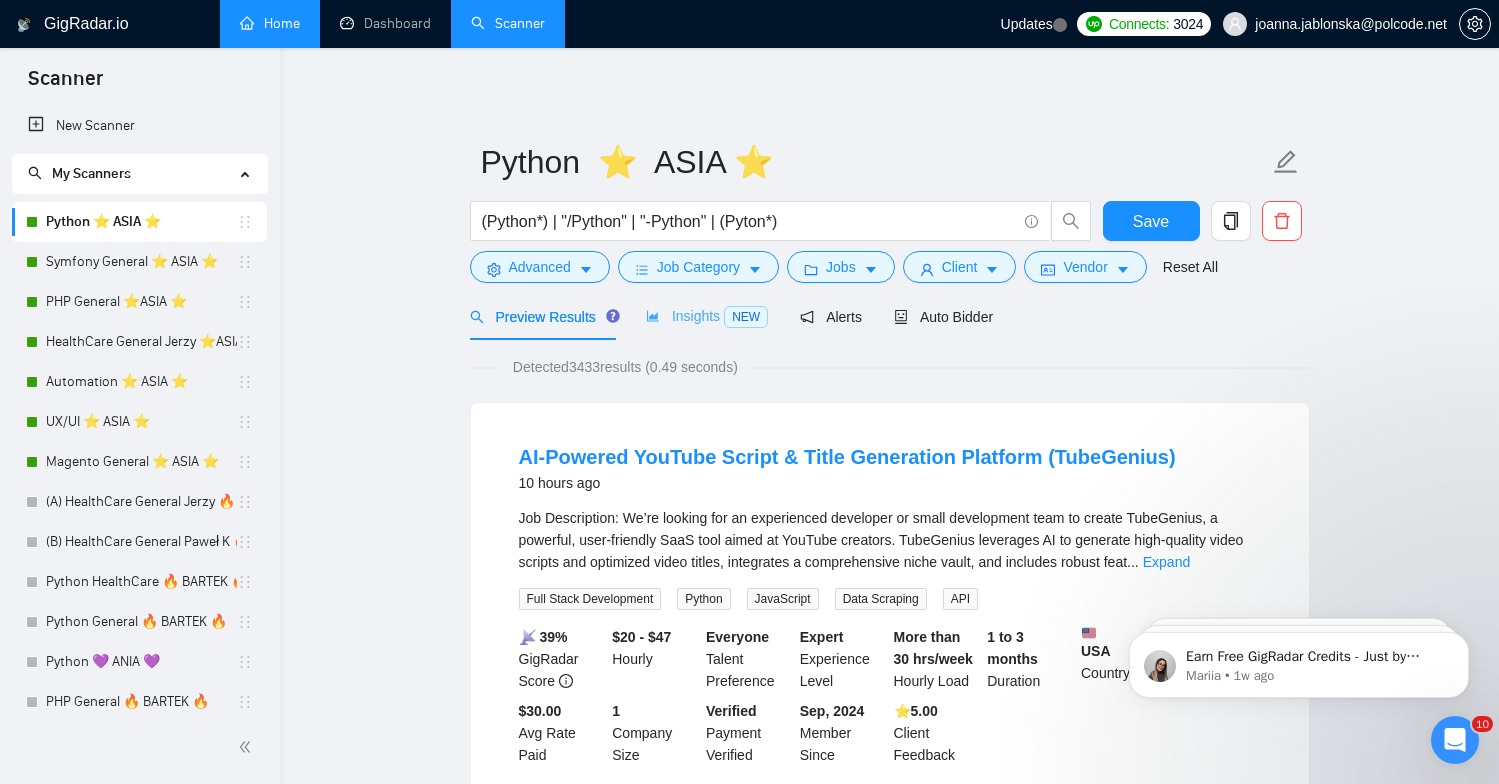 scroll, scrollTop: 0, scrollLeft: 0, axis: both 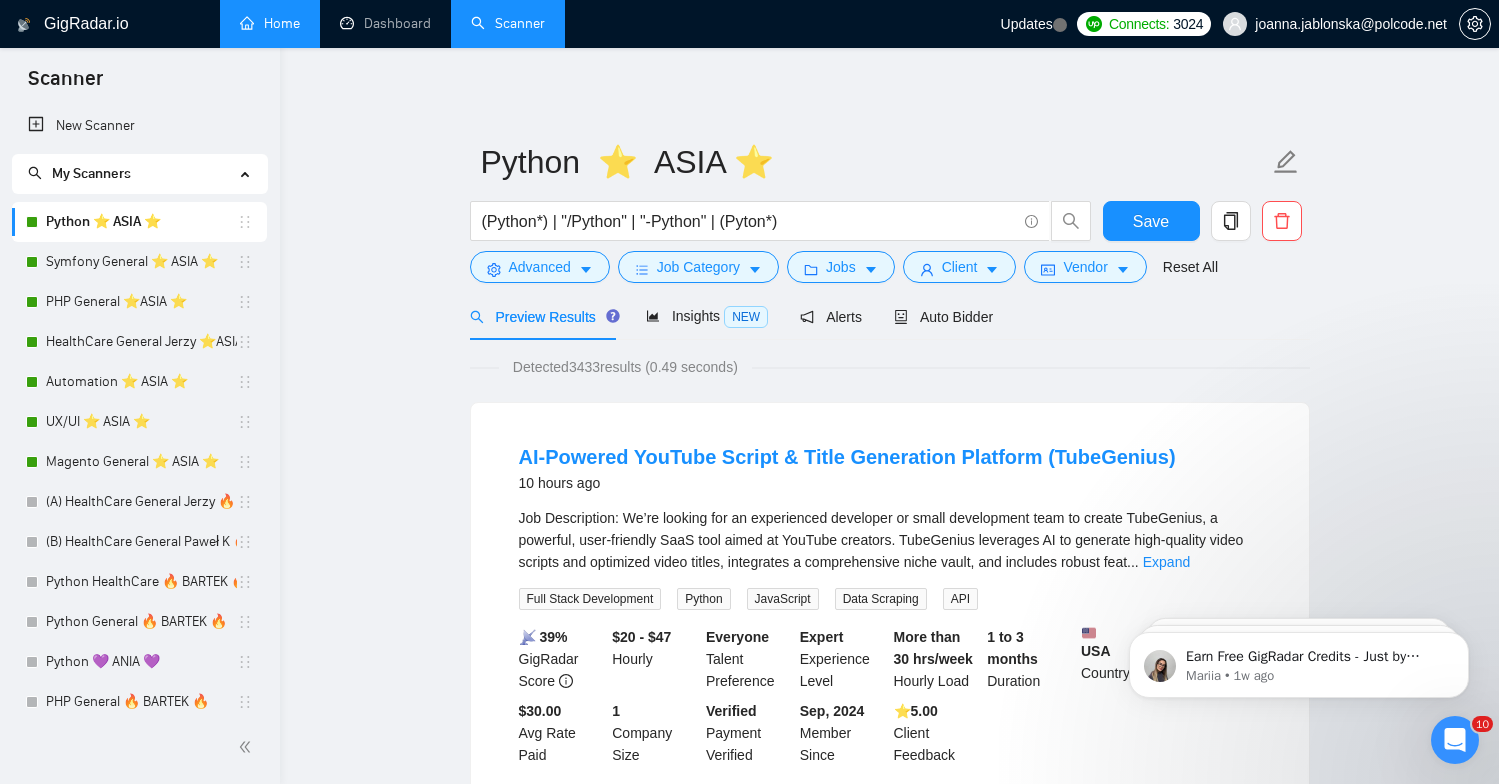 click on "Python ⭐️ ASIA ⭐️ (/Python) (-Python) (Pyton*) Save Advanced Job Category Jobs Client Vendor Reset All" at bounding box center (890, 211) 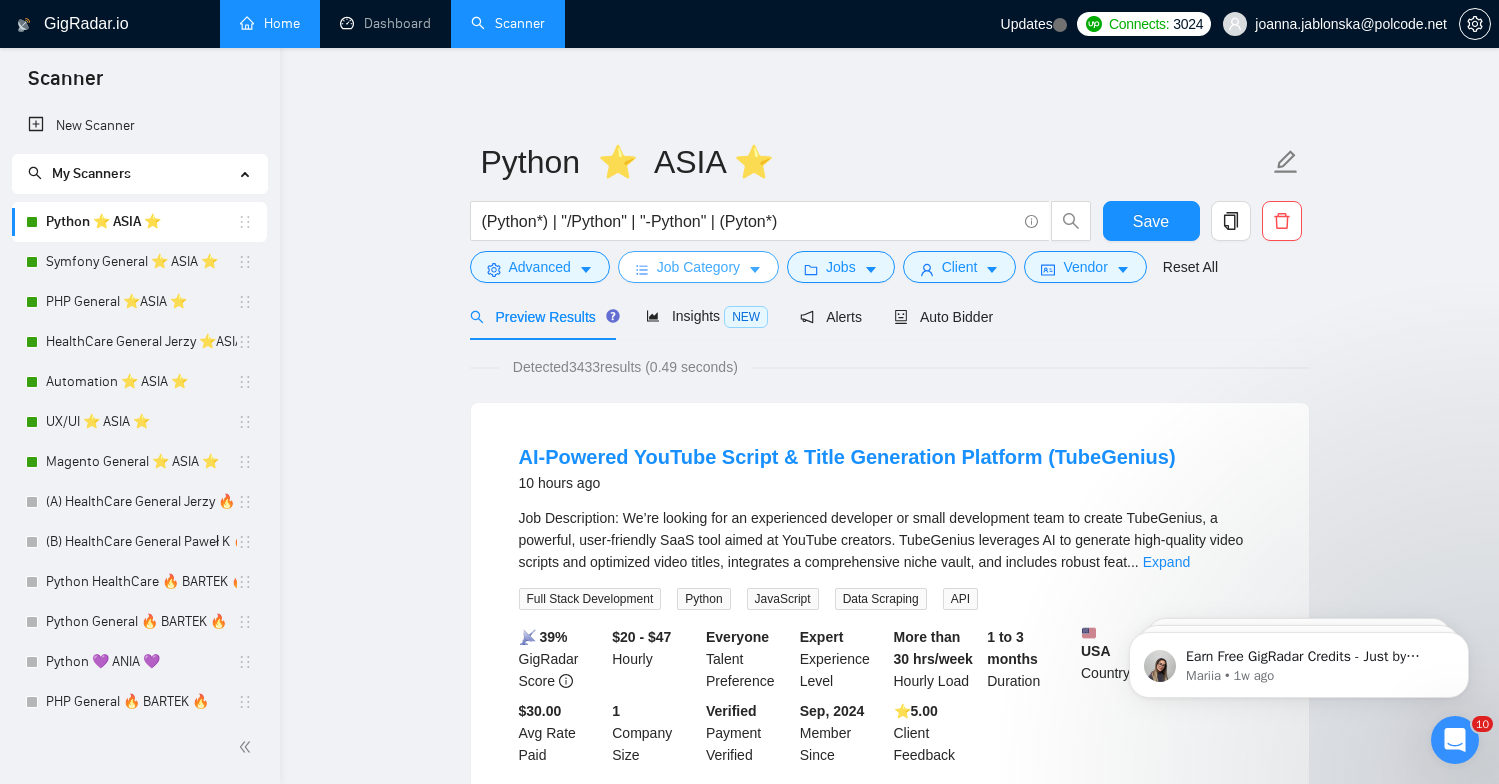 click on "Job Category" at bounding box center (698, 267) 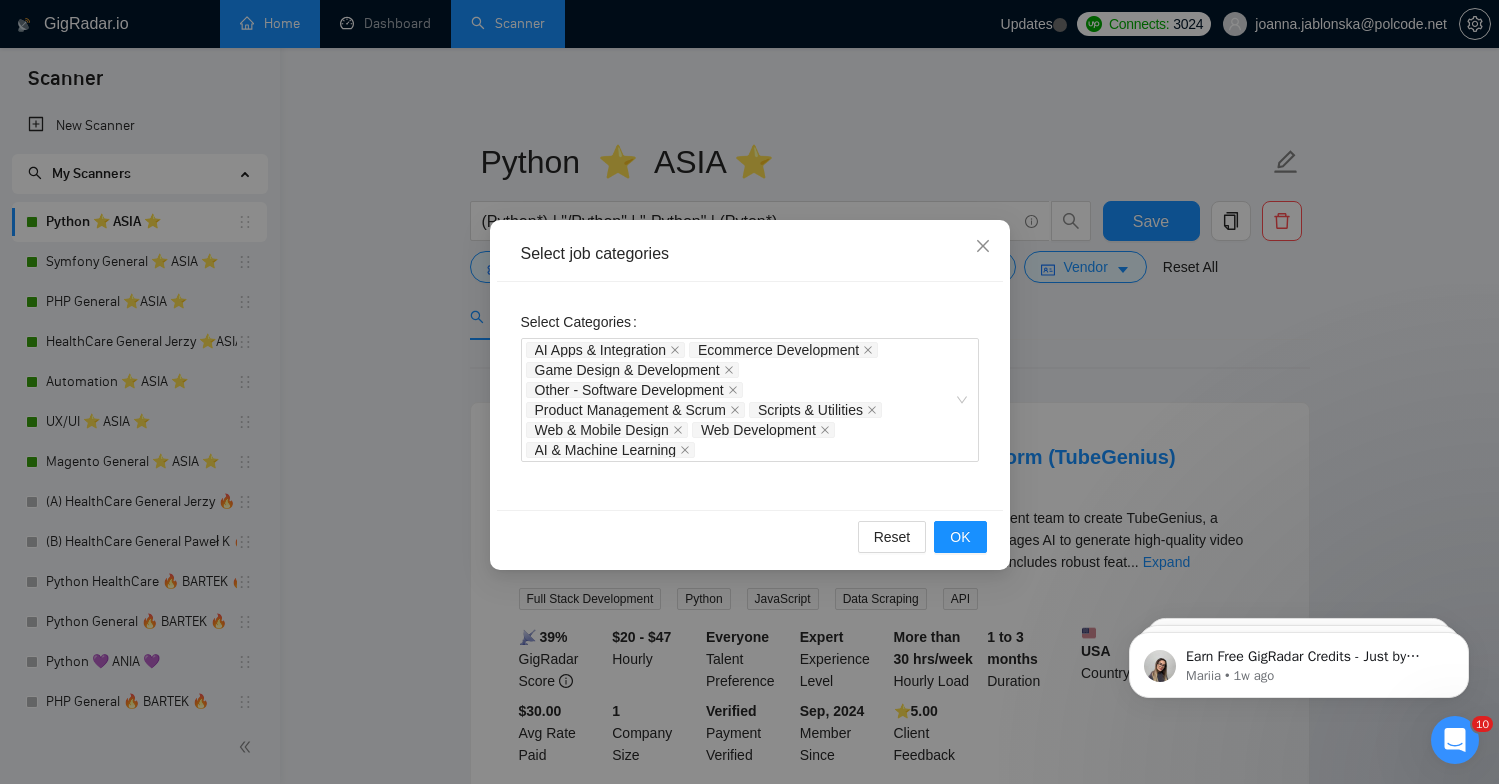 click on "Select job categories Select Categories AI Apps & Integration Ecommerce Development Game Design & Development Other - Software Development Product Management & Scrum Scripts & Utilities Web & Mobile Design Web Development AI & Machine Learning   Reset OK" at bounding box center [749, 392] 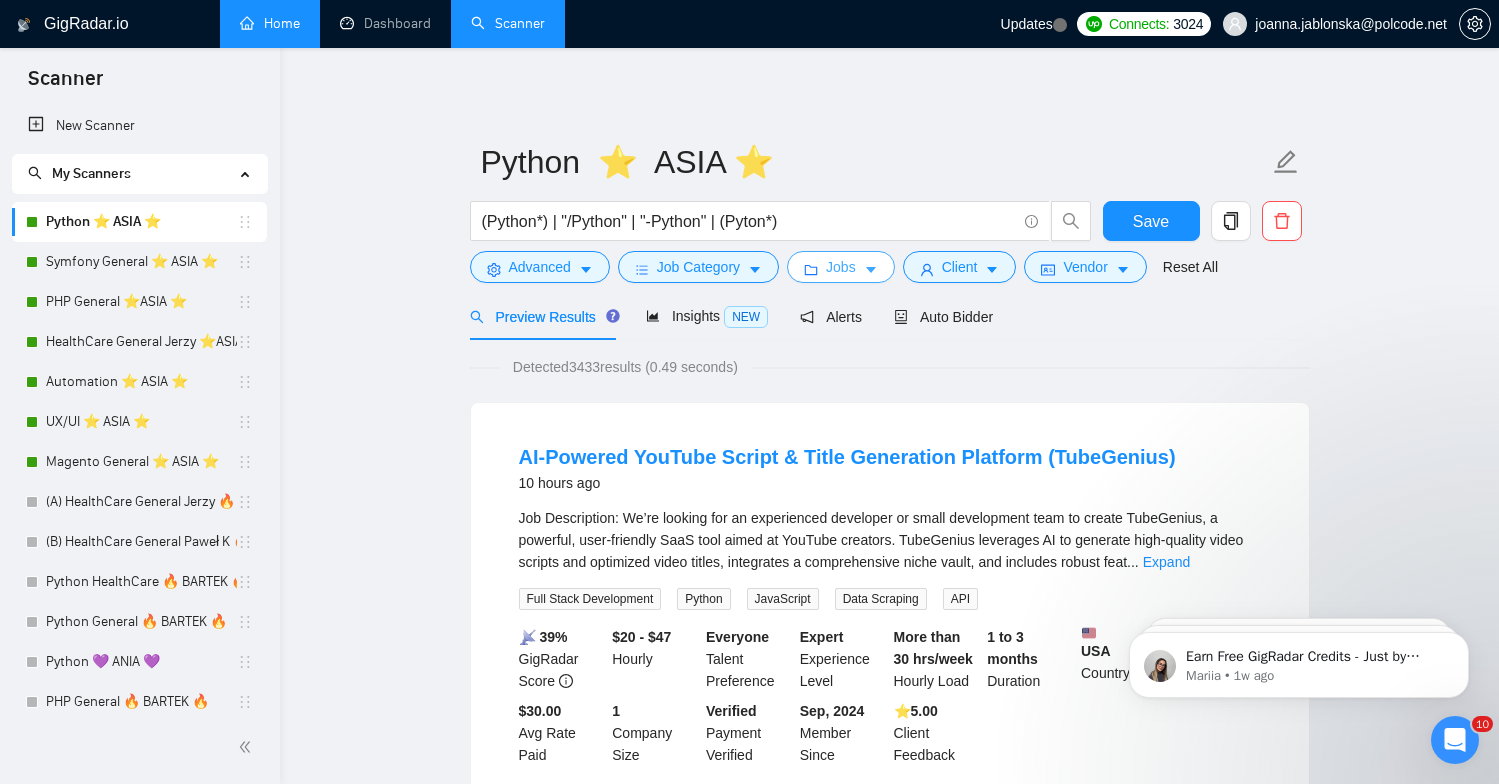 click 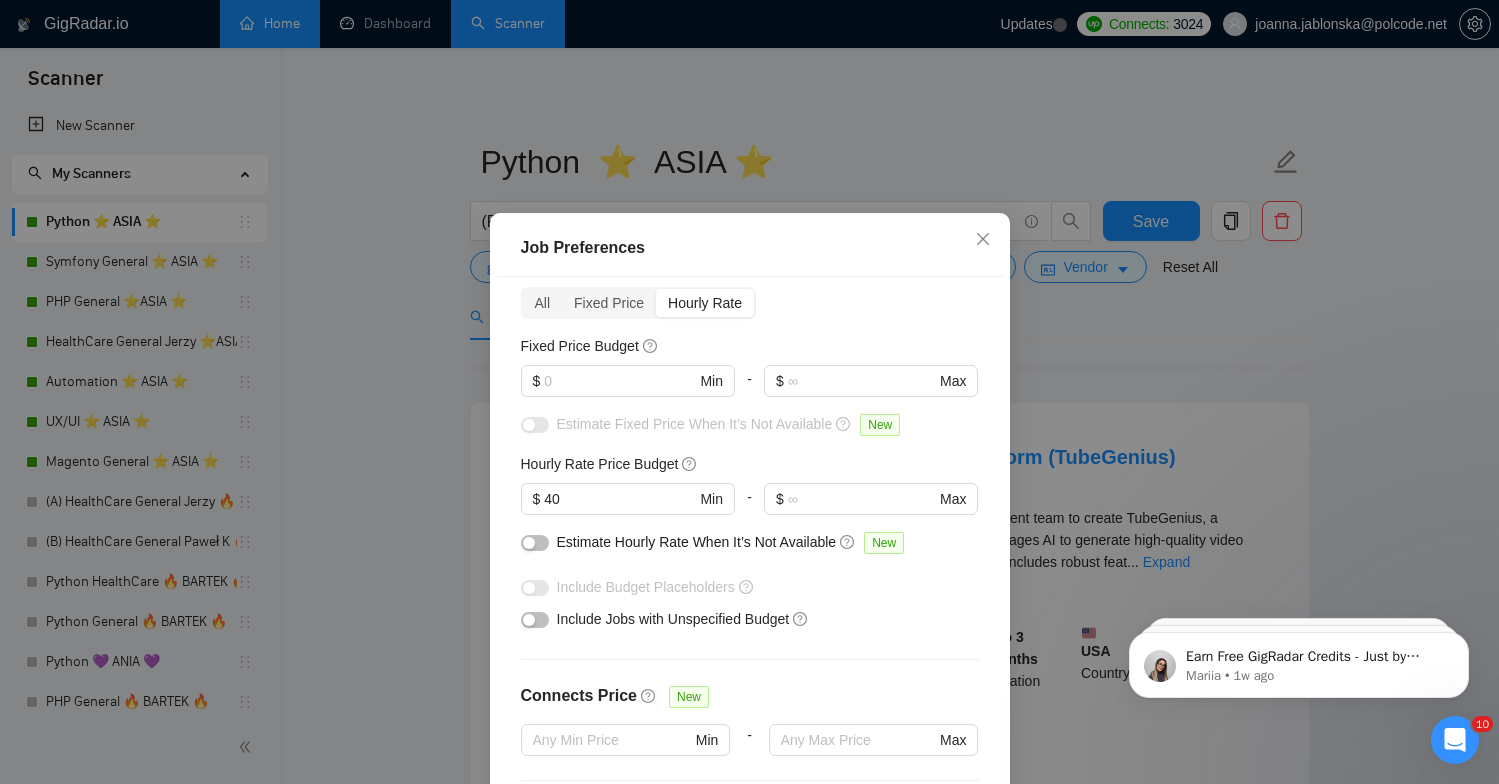 scroll, scrollTop: 85, scrollLeft: 0, axis: vertical 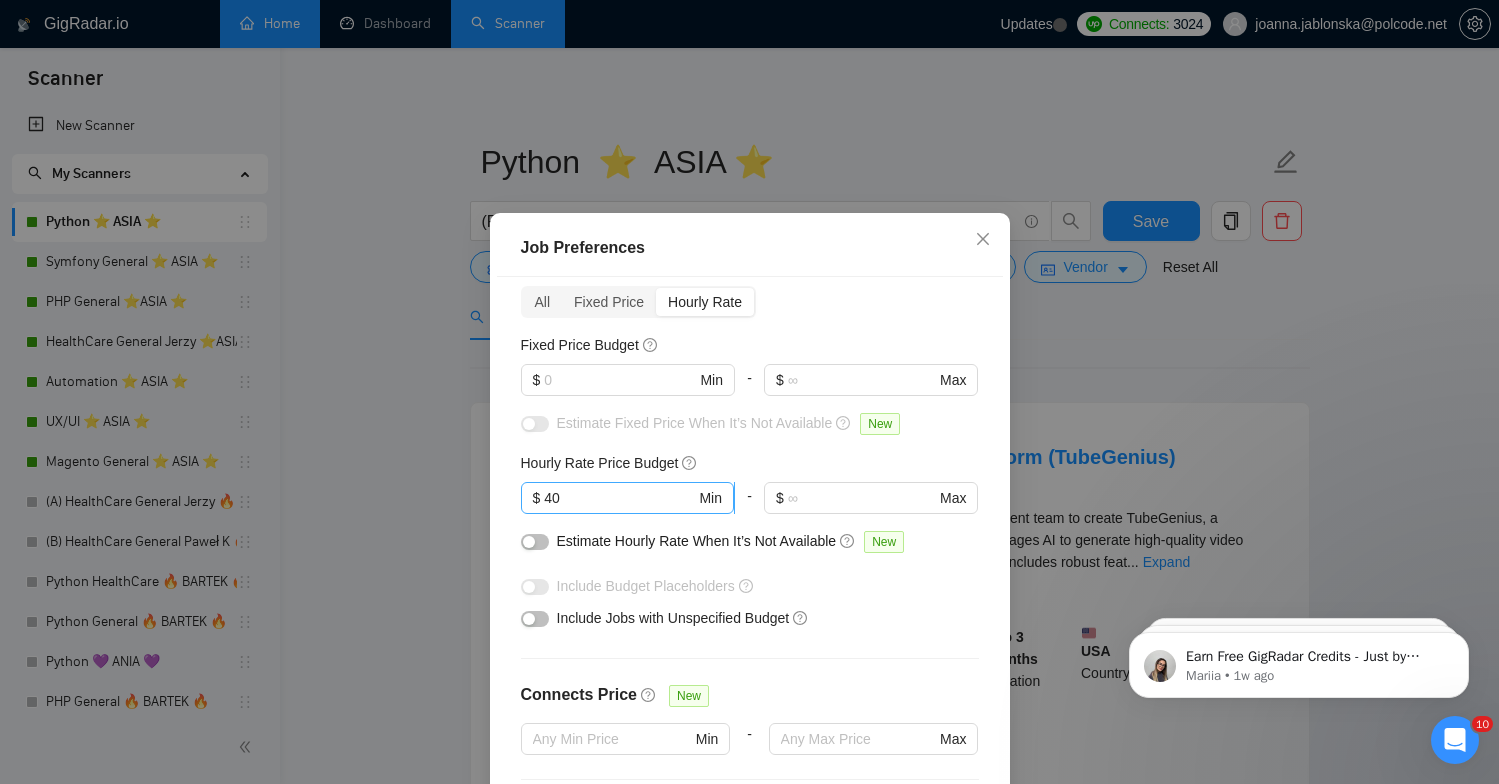 click on "40" at bounding box center [619, 498] 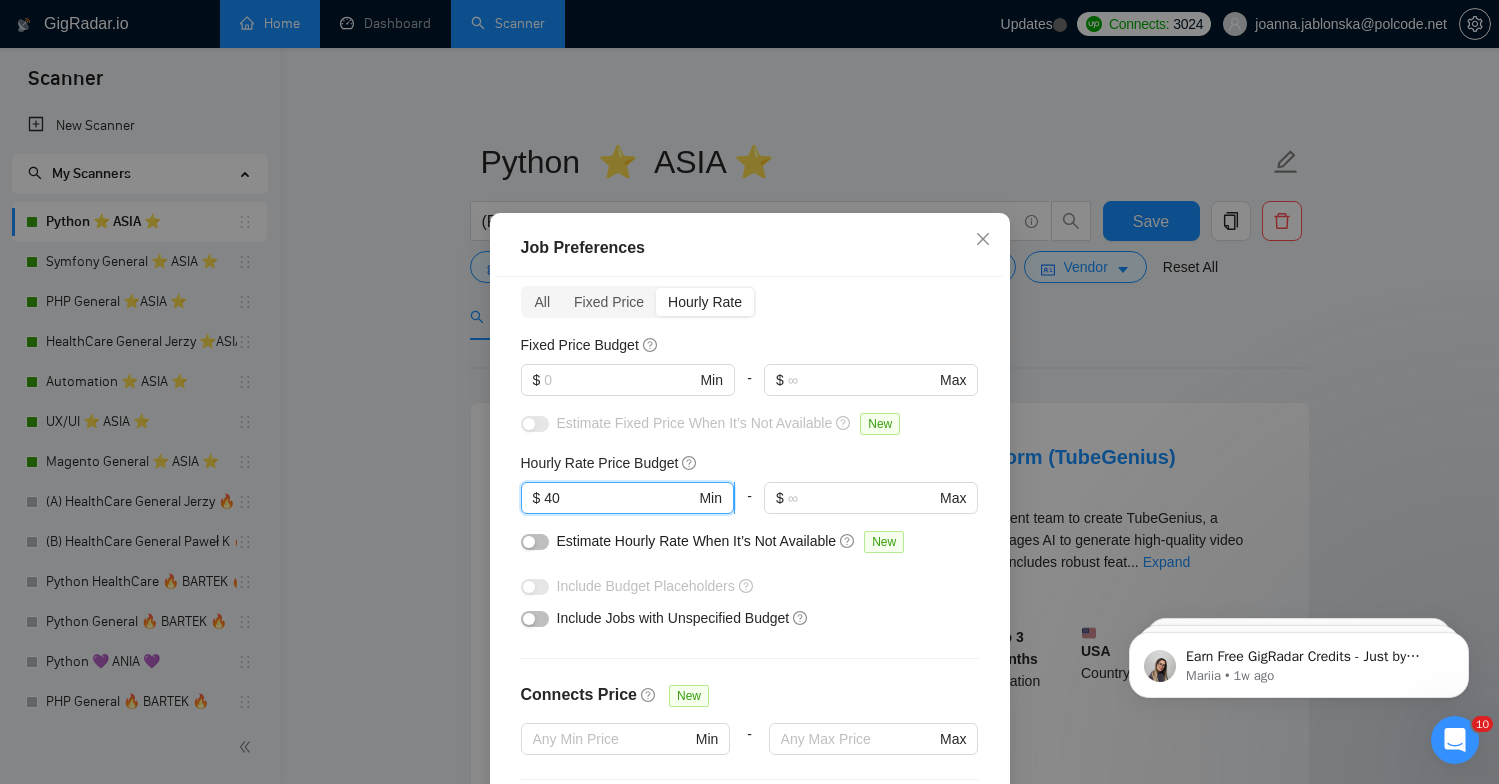 type on "4" 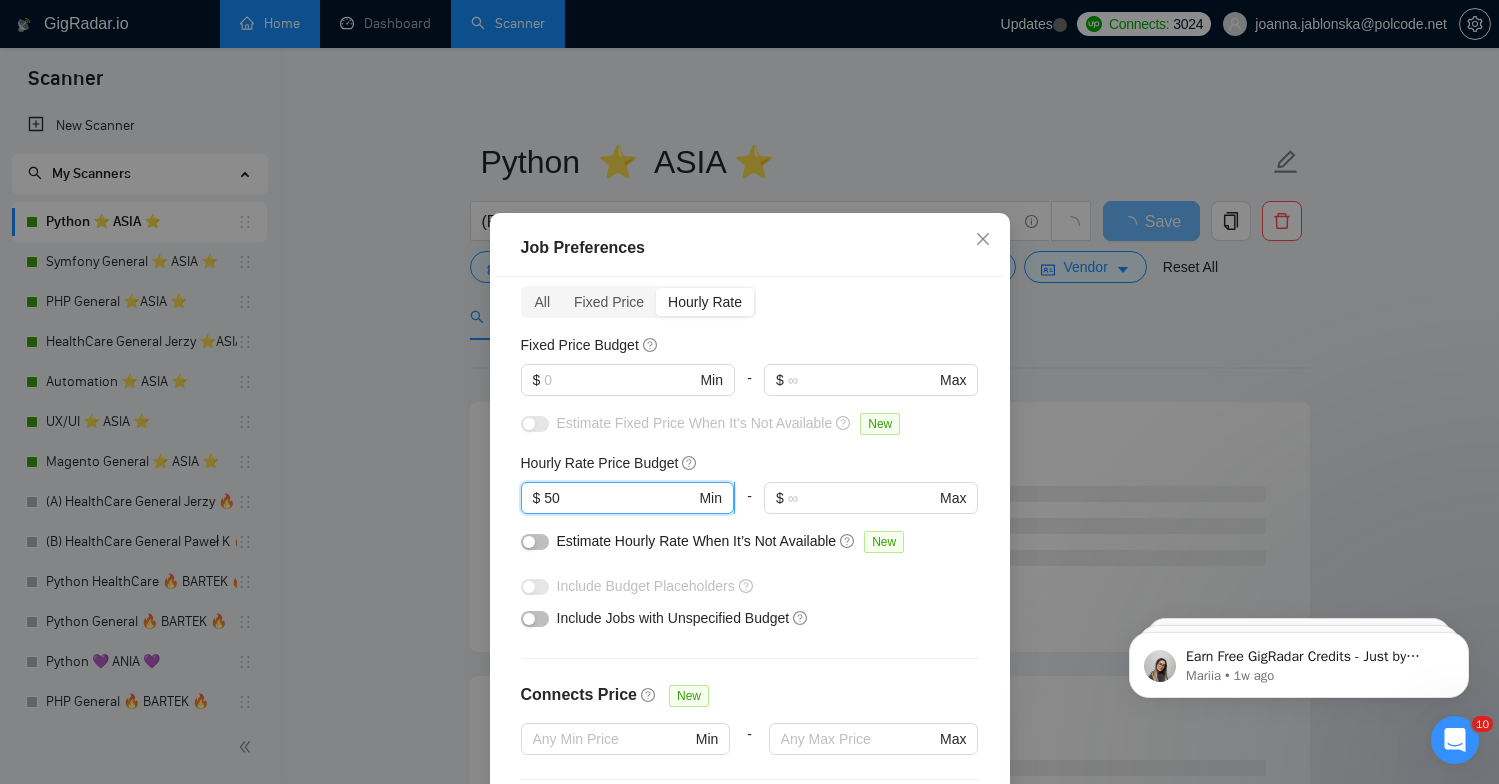 type on "5" 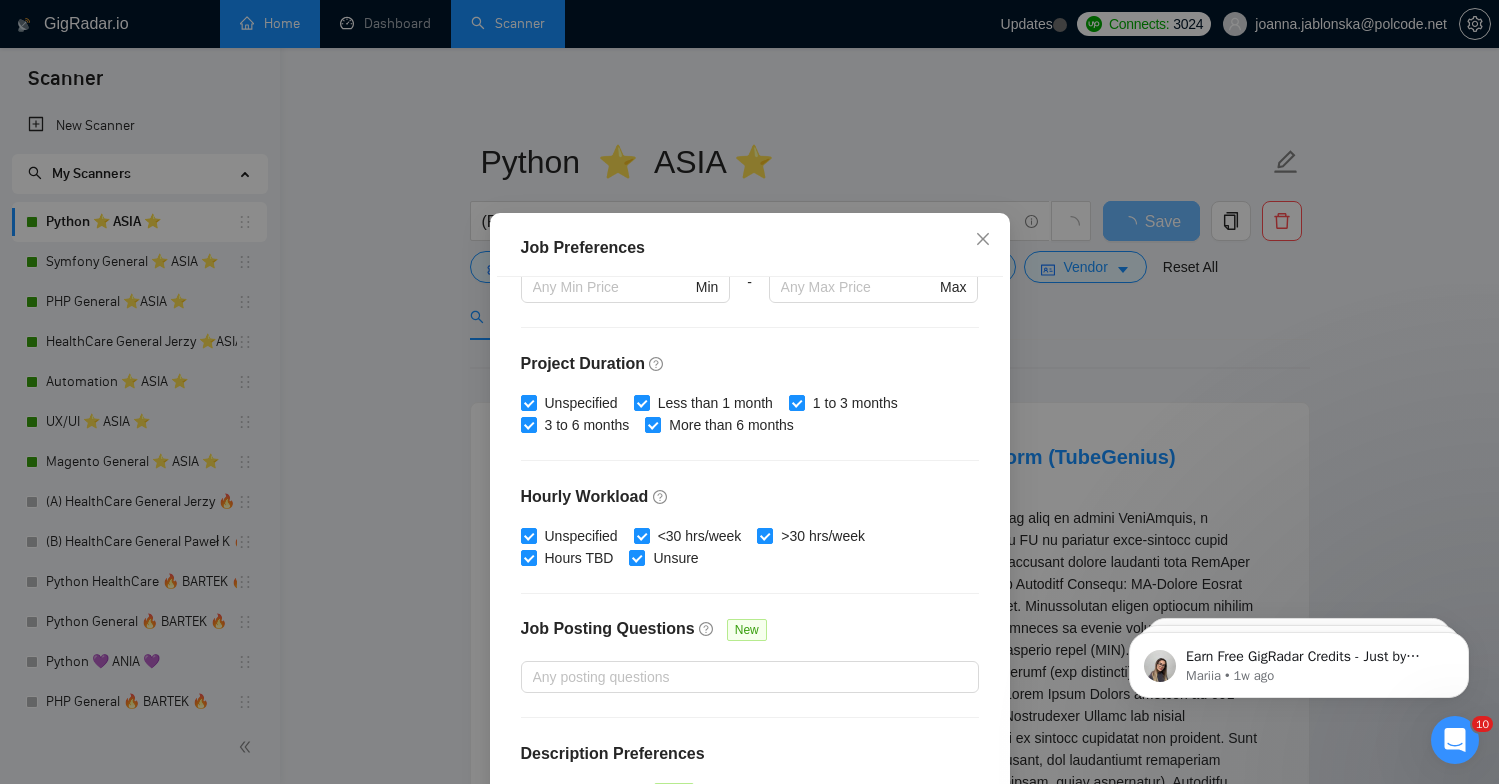scroll, scrollTop: 574, scrollLeft: 0, axis: vertical 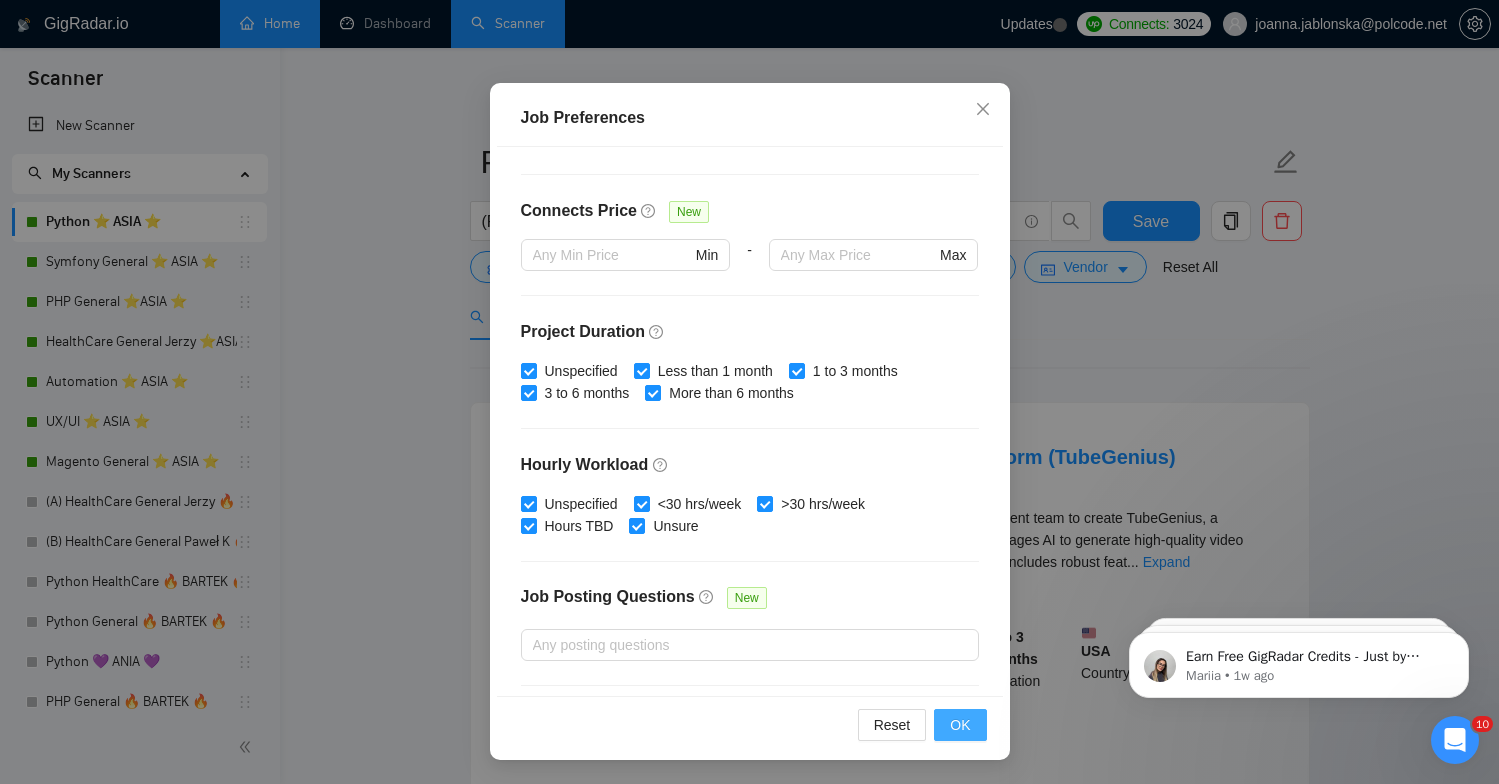 type on "45" 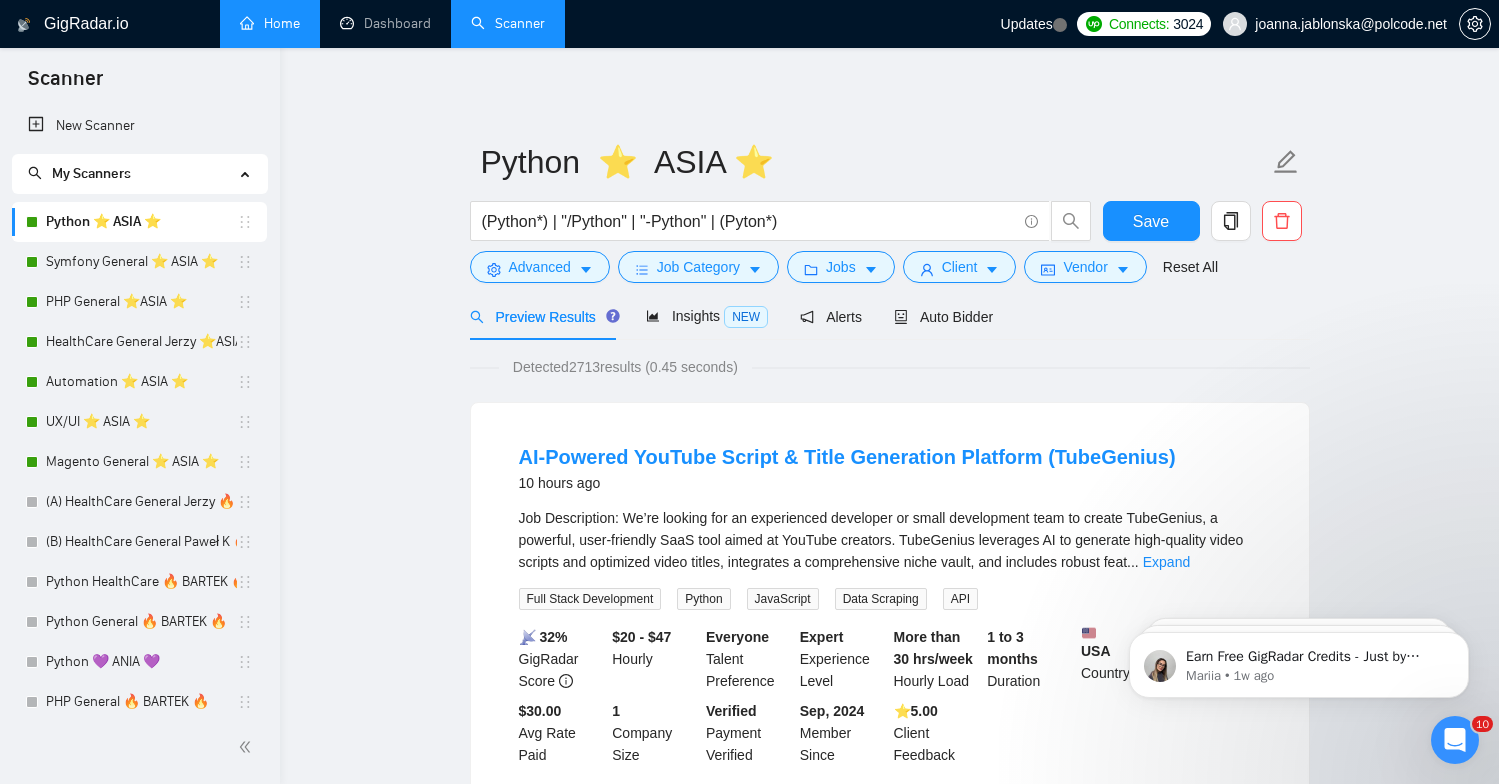 scroll, scrollTop: 0, scrollLeft: 0, axis: both 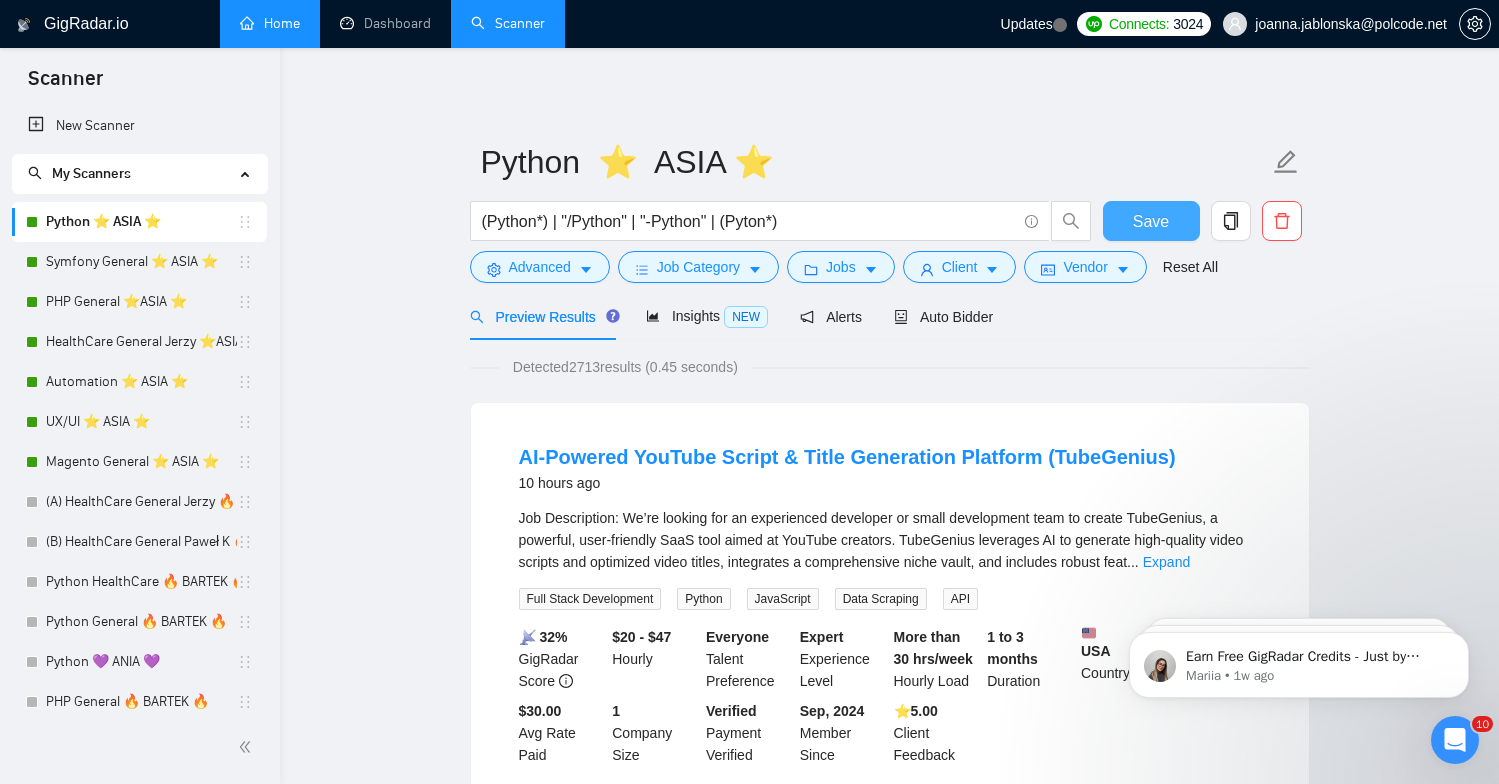 click on "Save" at bounding box center [1151, 221] 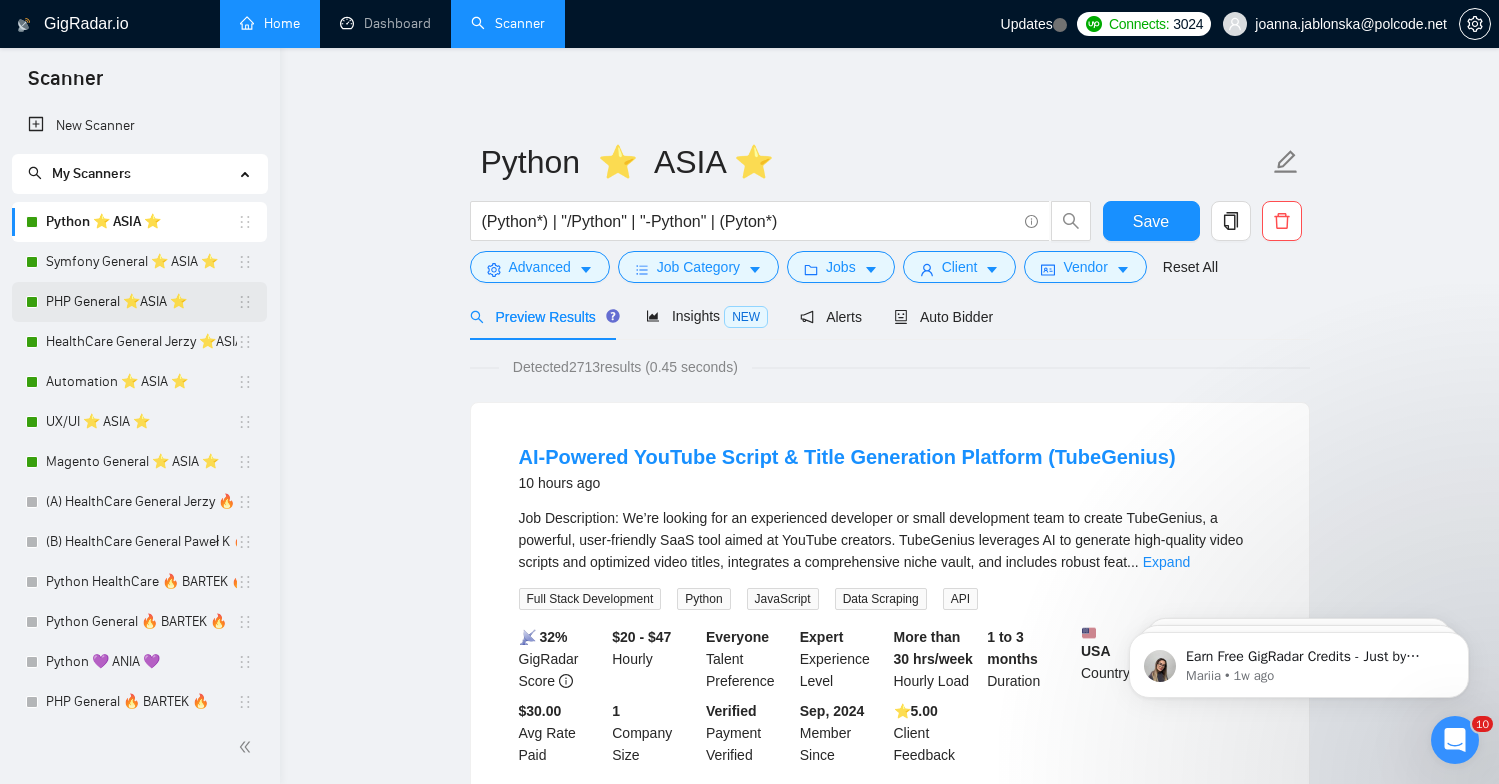 click on "PHP General ⭐️ASIA ⭐️" at bounding box center [141, 302] 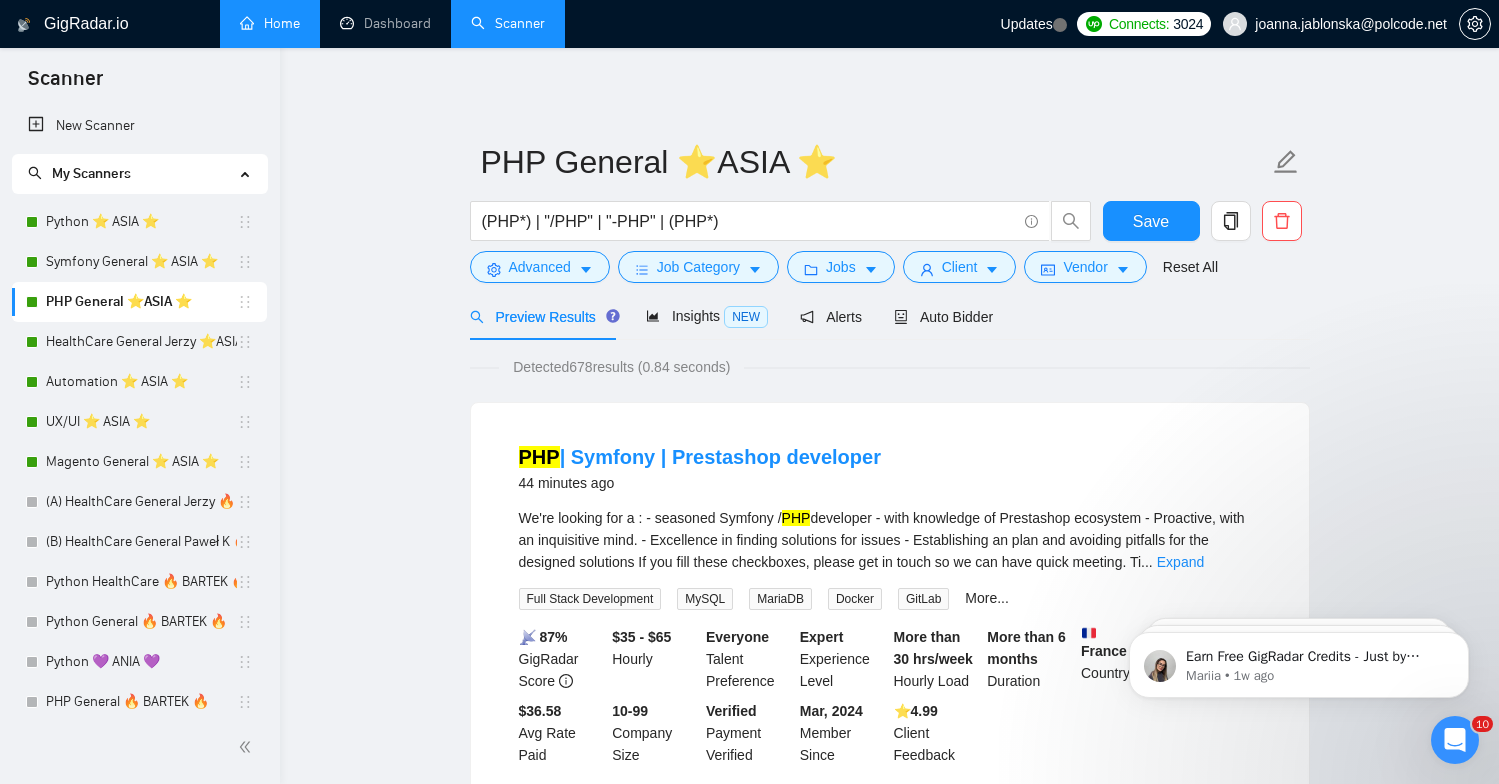click on "GigRadar.io" at bounding box center (86, 24) 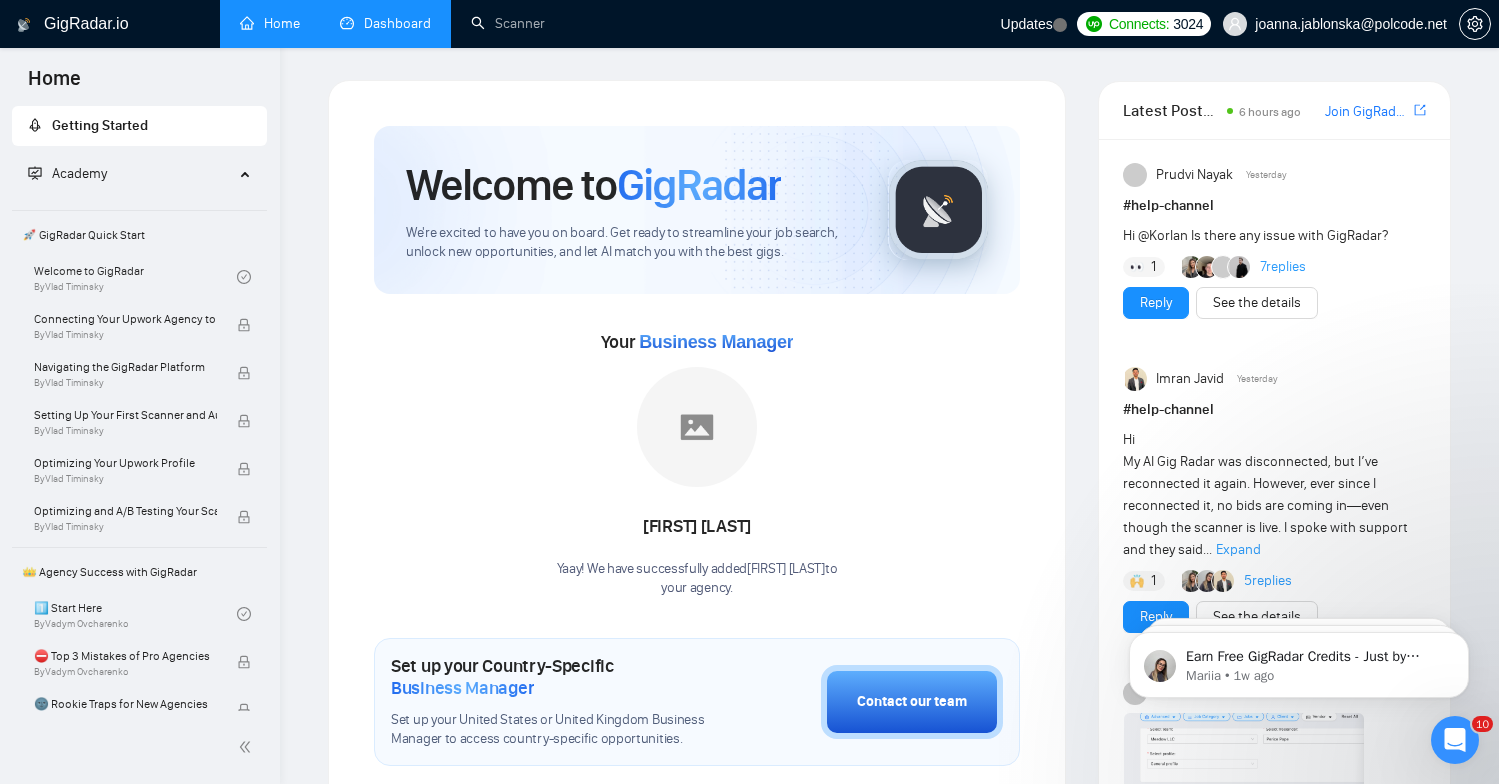 click on "Dashboard" at bounding box center (385, 23) 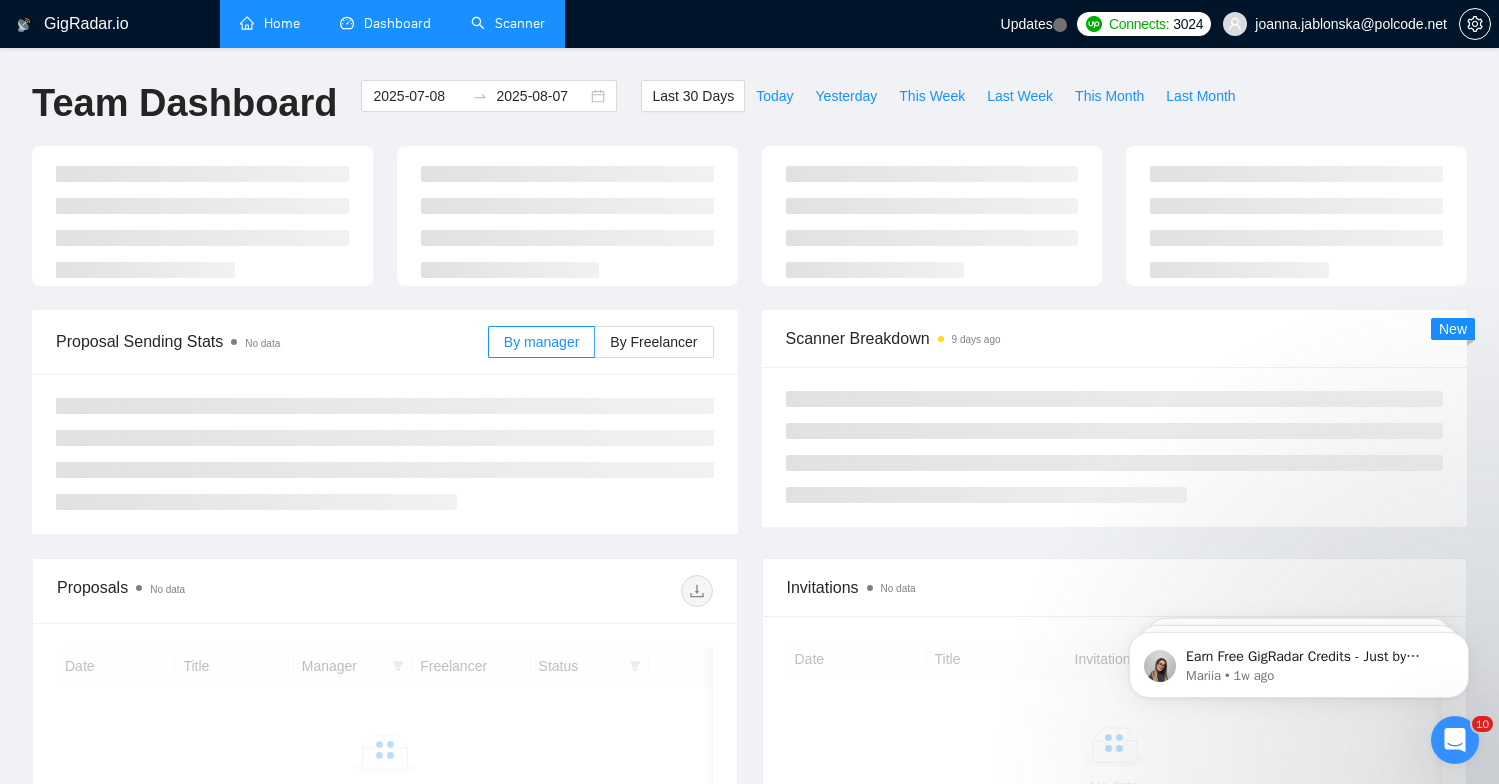 click on "Scanner" at bounding box center (508, 23) 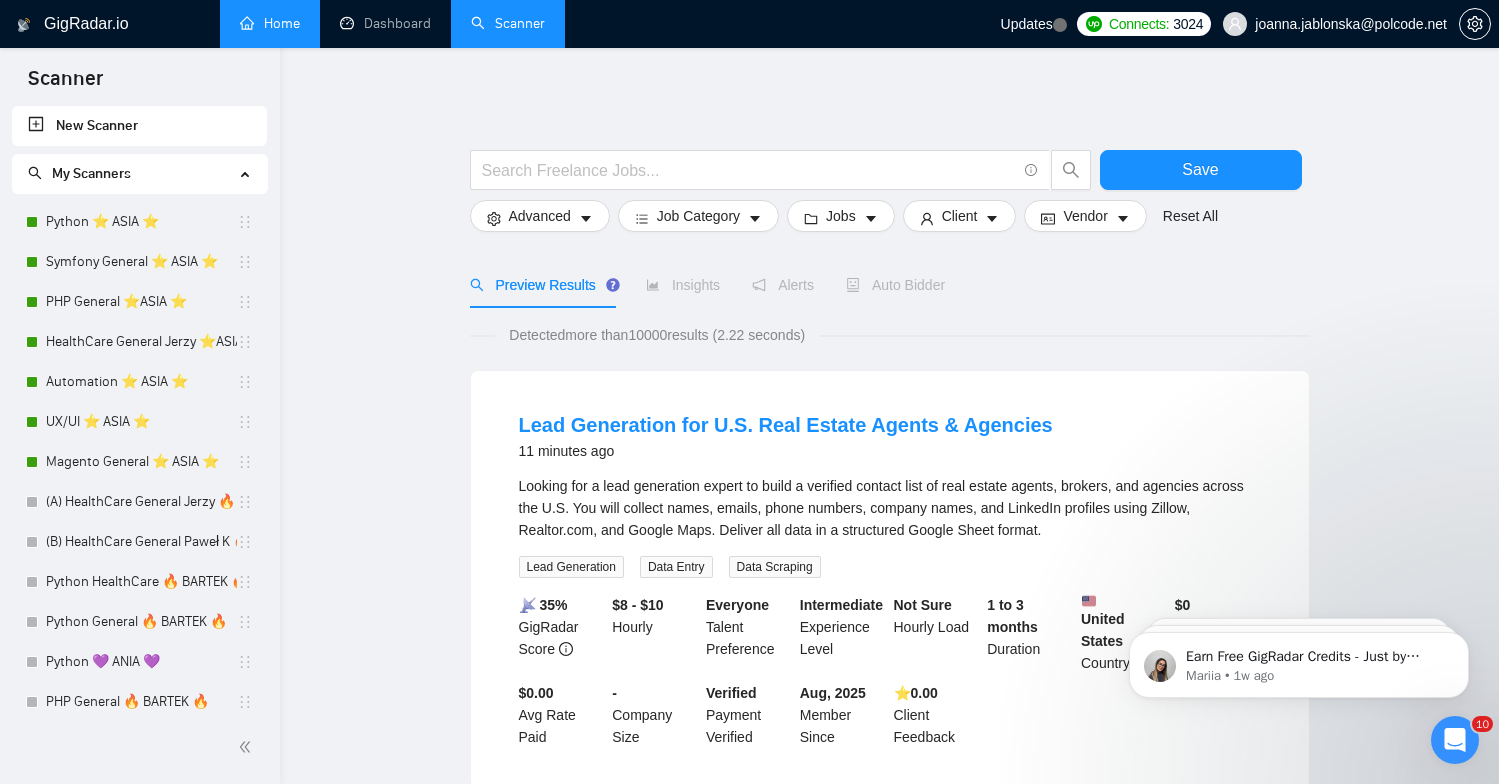 scroll, scrollTop: 0, scrollLeft: 0, axis: both 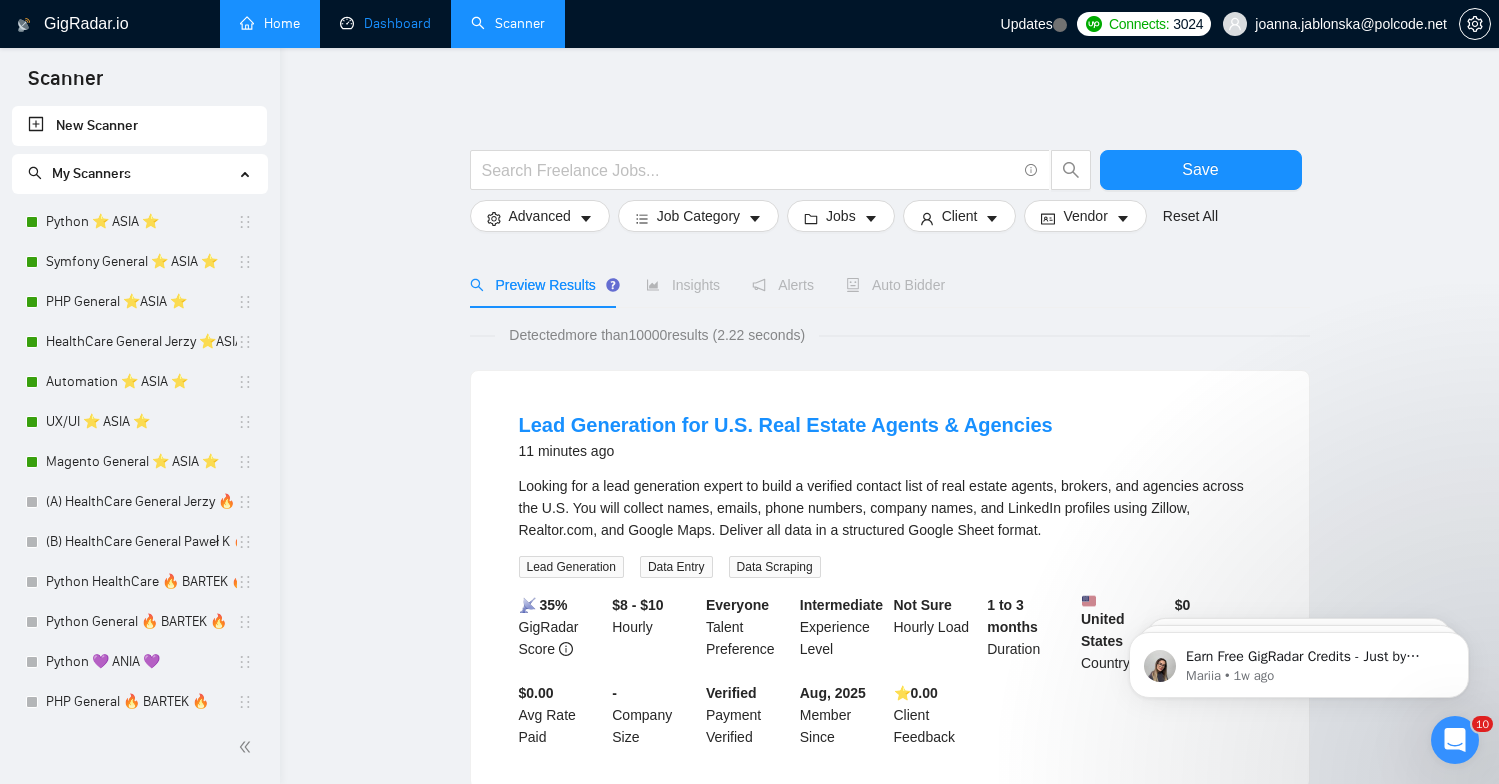 click on "Dashboard" at bounding box center [385, 23] 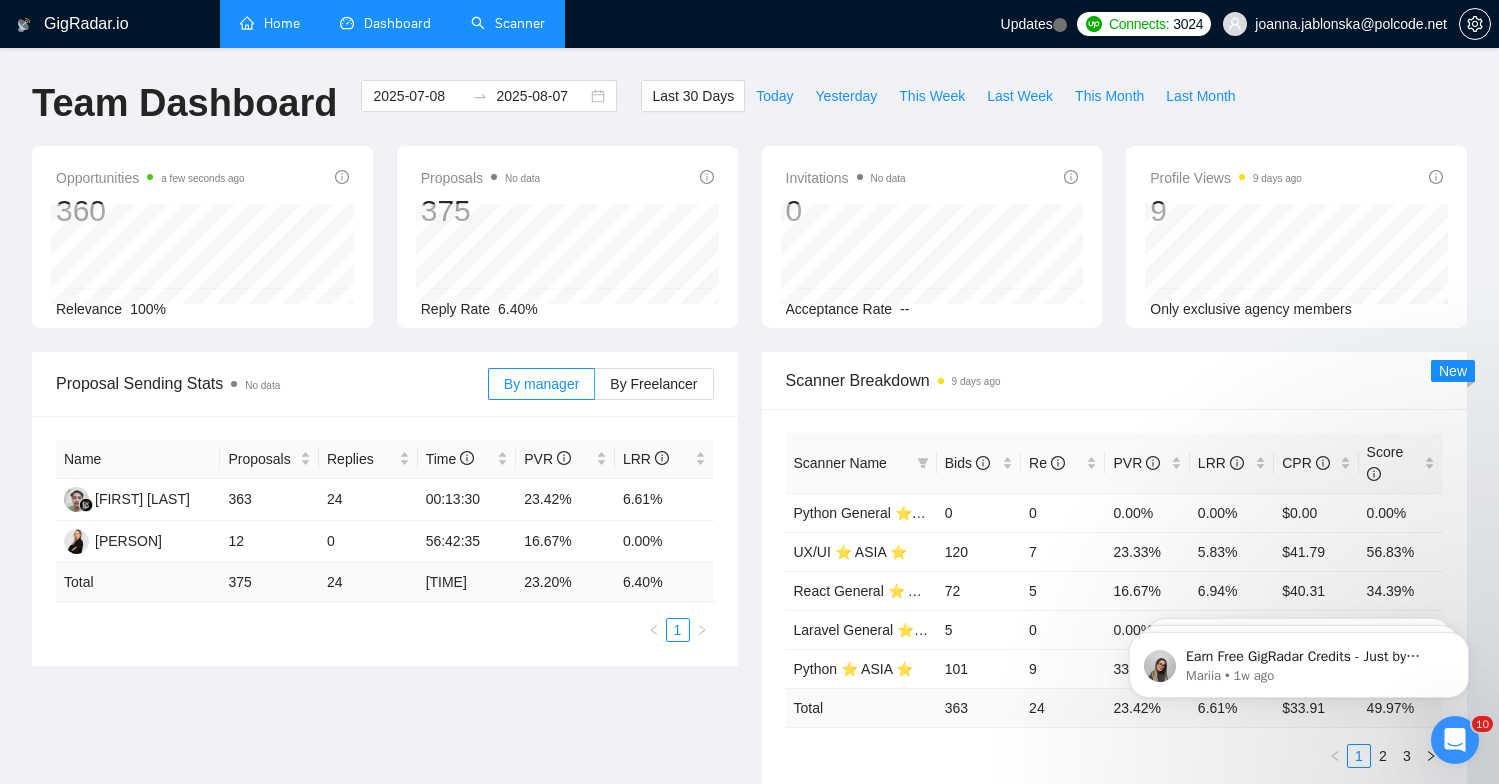 click on "Scanner Name" at bounding box center (840, 463) 